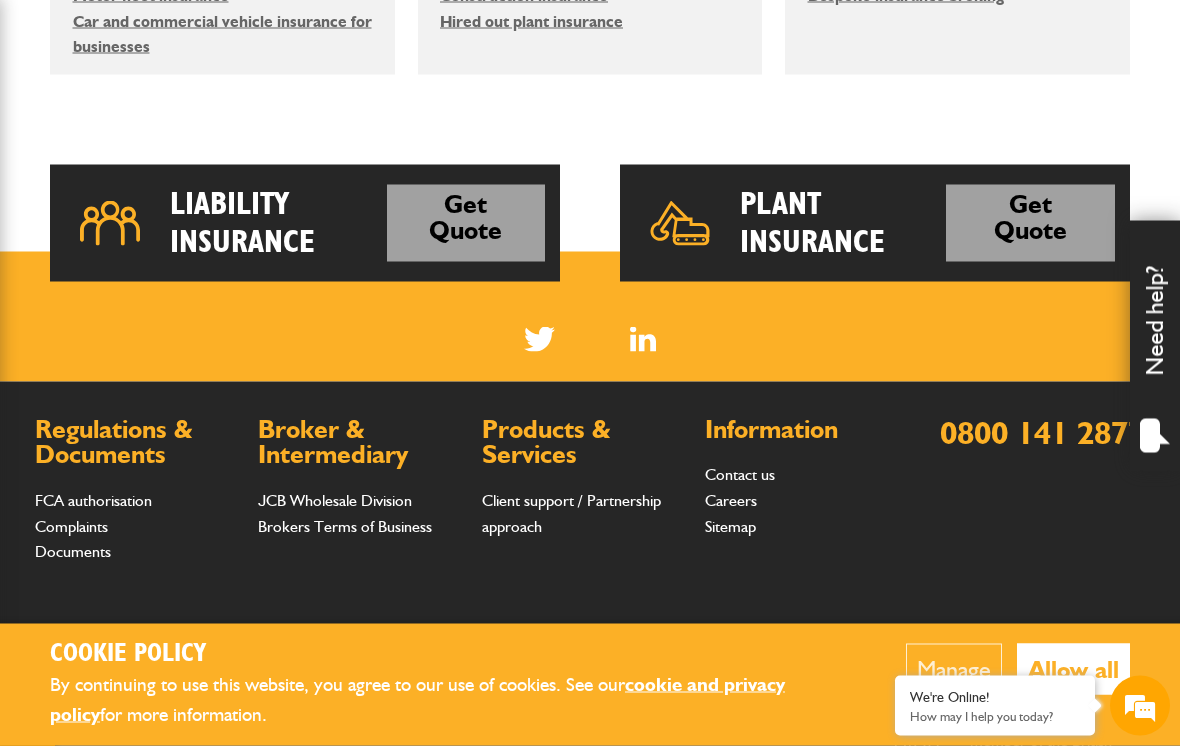scroll, scrollTop: 1500, scrollLeft: 0, axis: vertical 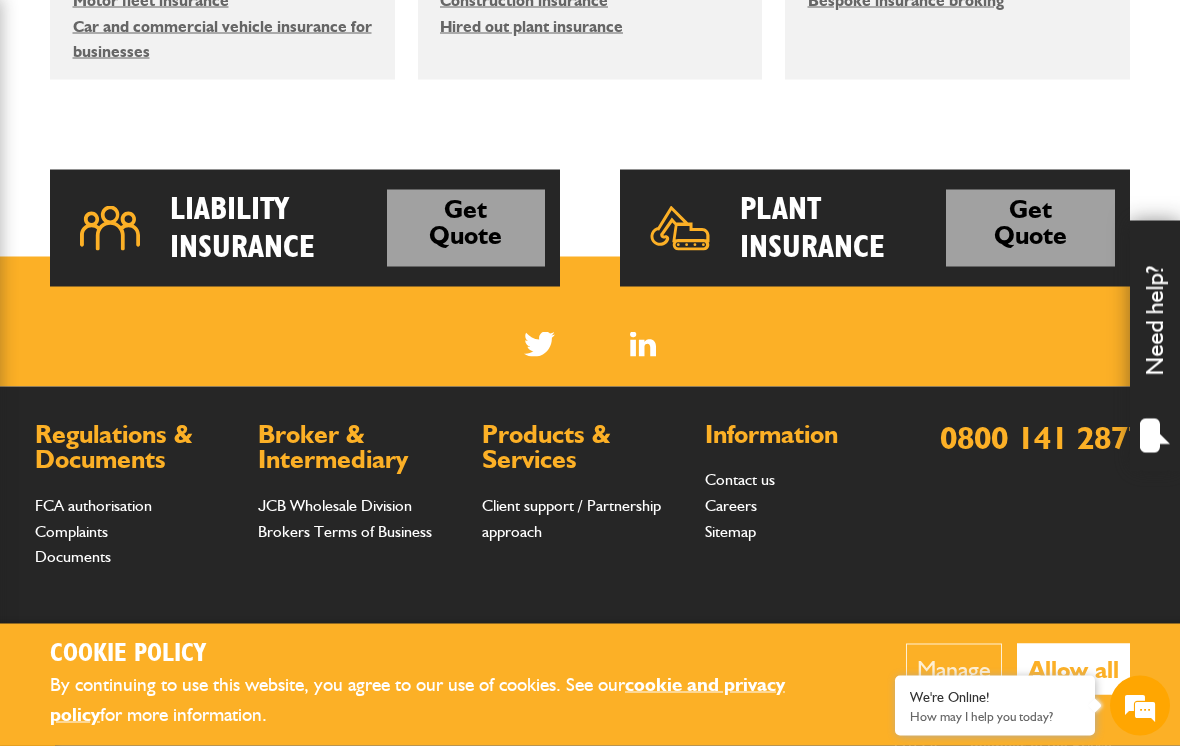click on "Get Quote" at bounding box center (1030, 228) 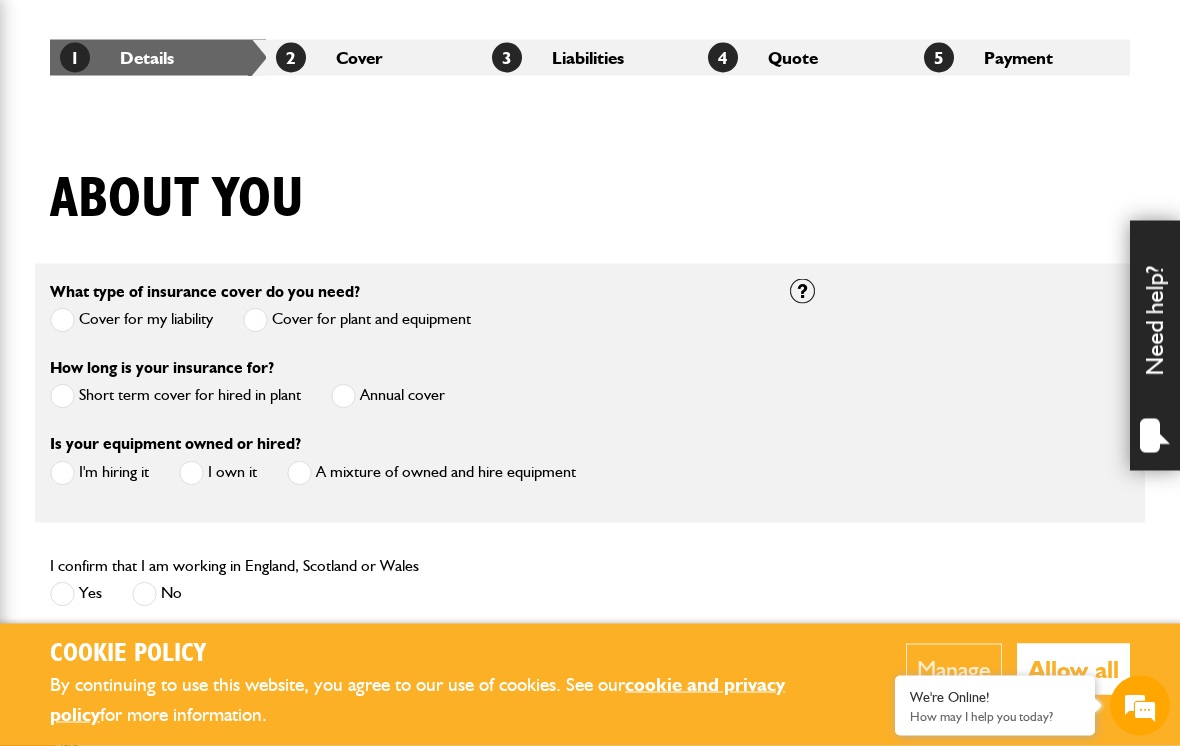 scroll, scrollTop: 356, scrollLeft: 0, axis: vertical 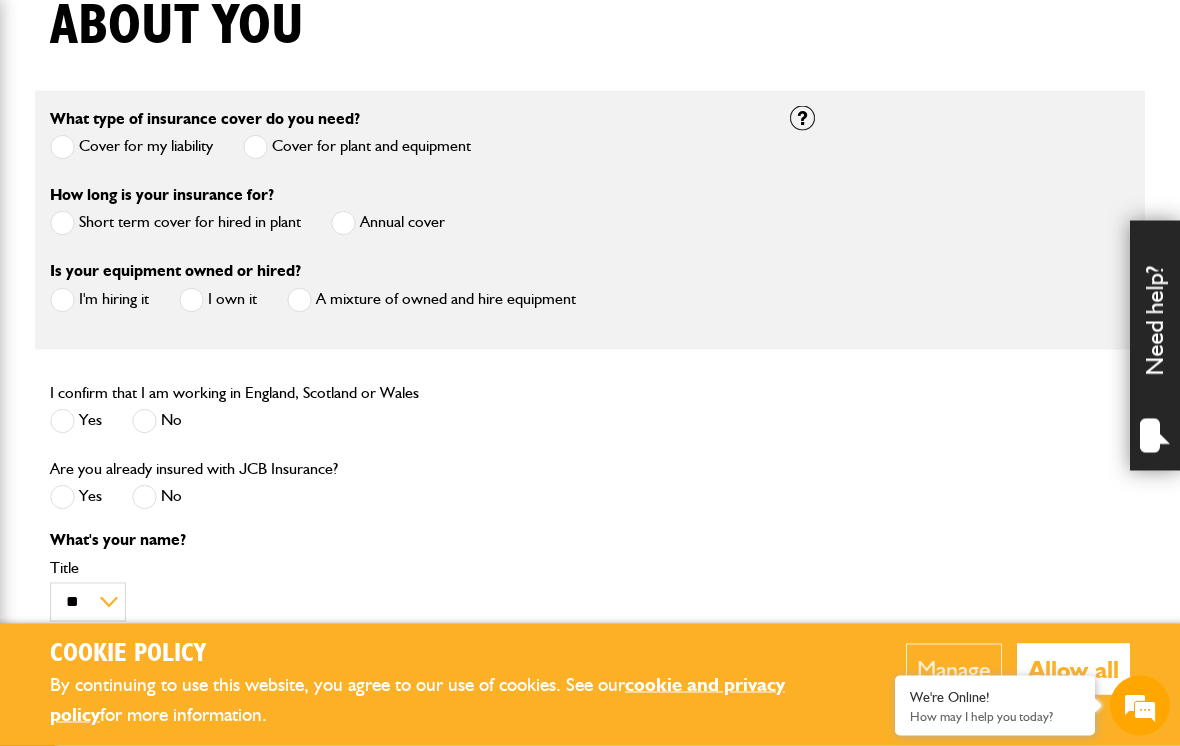 click on "Short term cover for hired in plant" at bounding box center [175, 223] 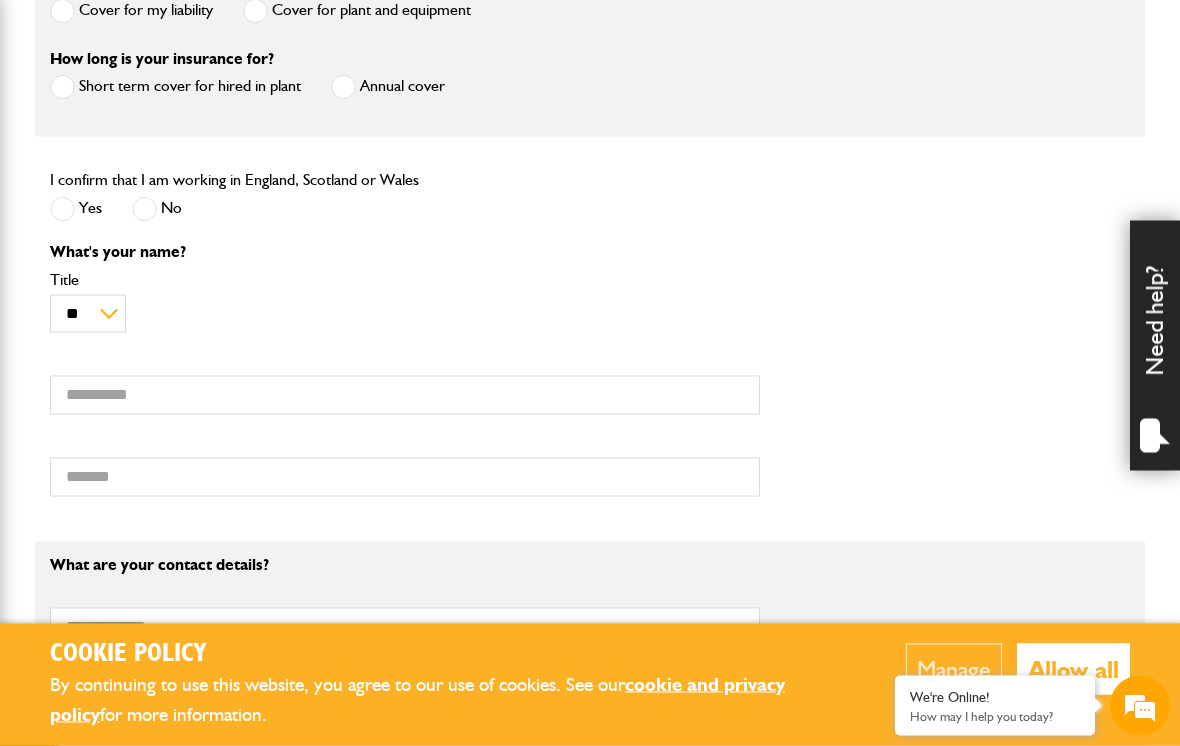 scroll, scrollTop: 665, scrollLeft: 0, axis: vertical 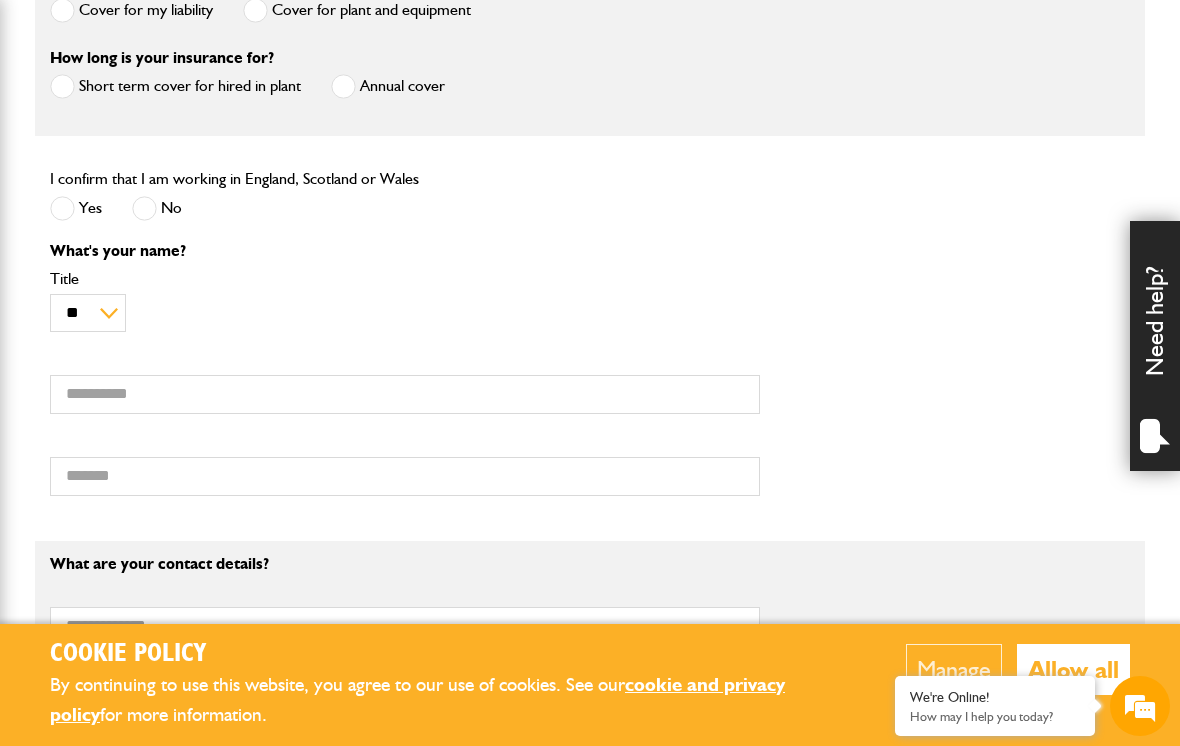 click at bounding box center (62, 208) 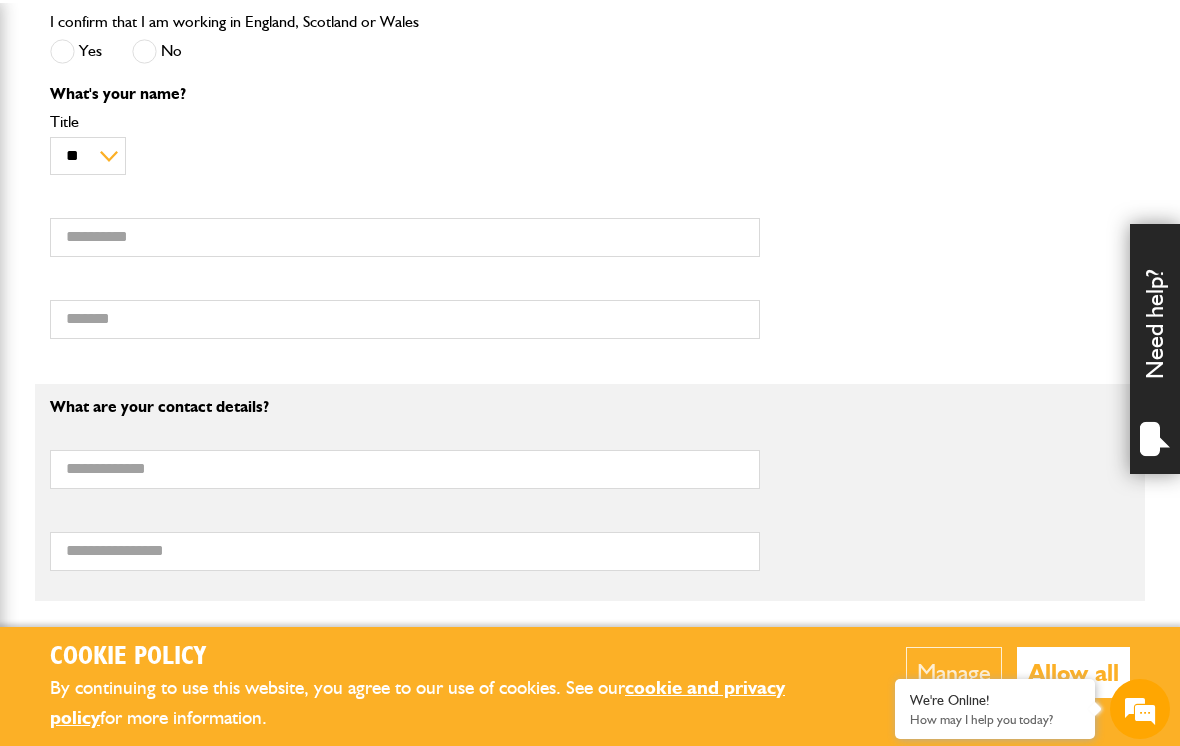 scroll, scrollTop: 822, scrollLeft: 0, axis: vertical 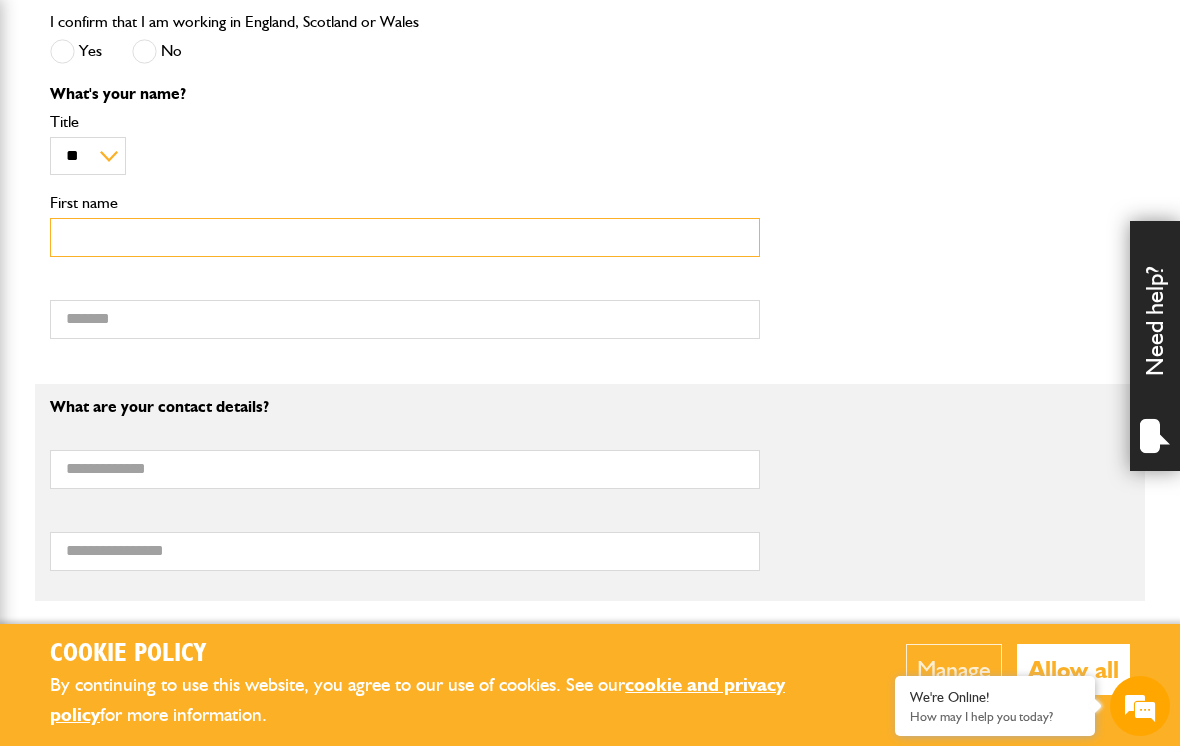 click on "First name" at bounding box center [405, 237] 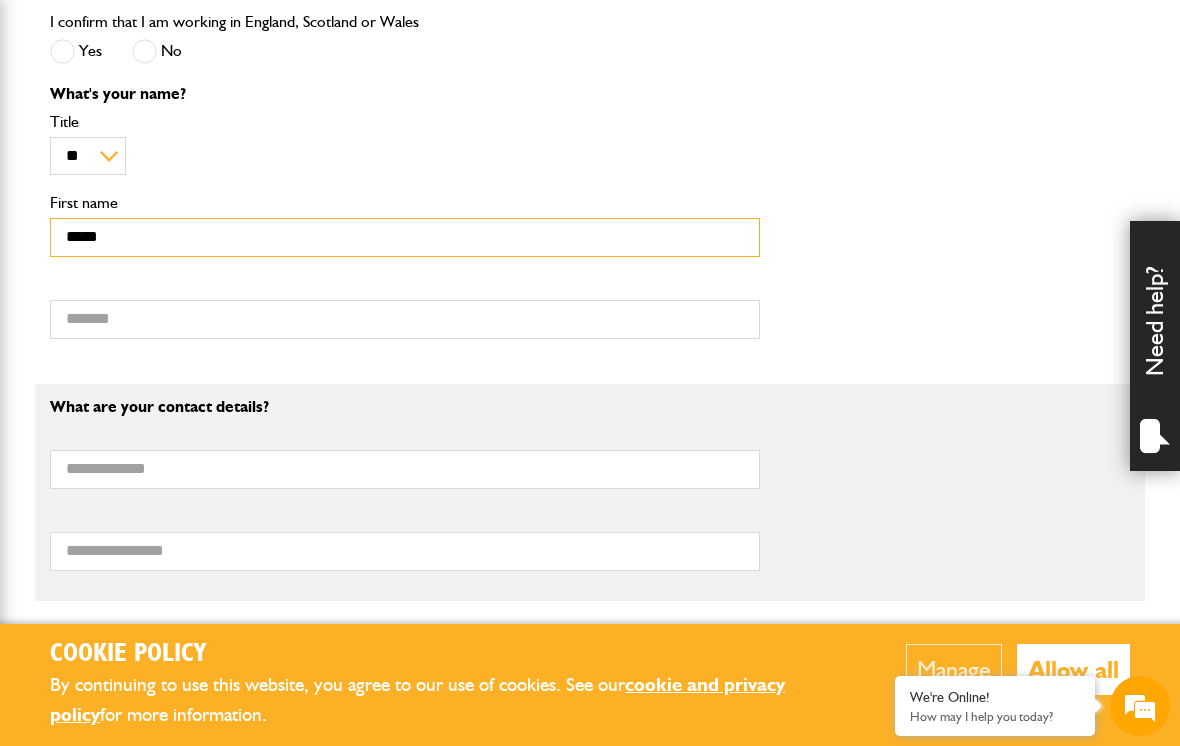 type on "*****" 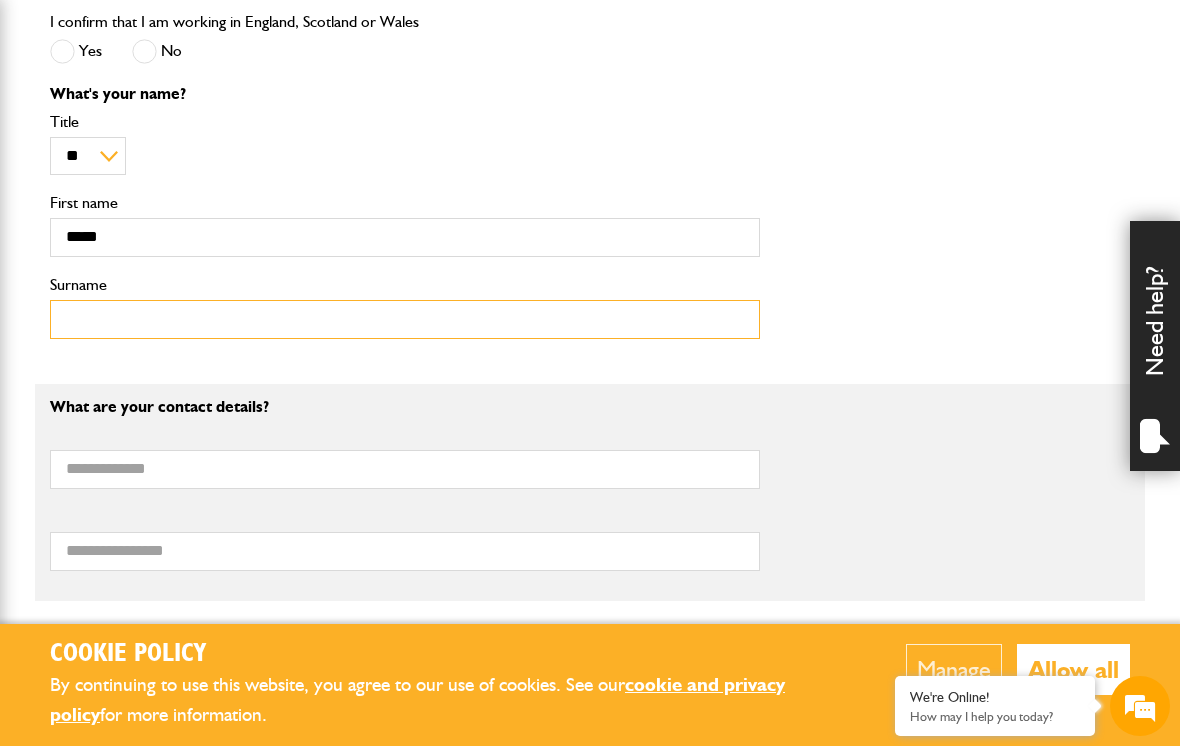 click on "Surname" at bounding box center [405, 319] 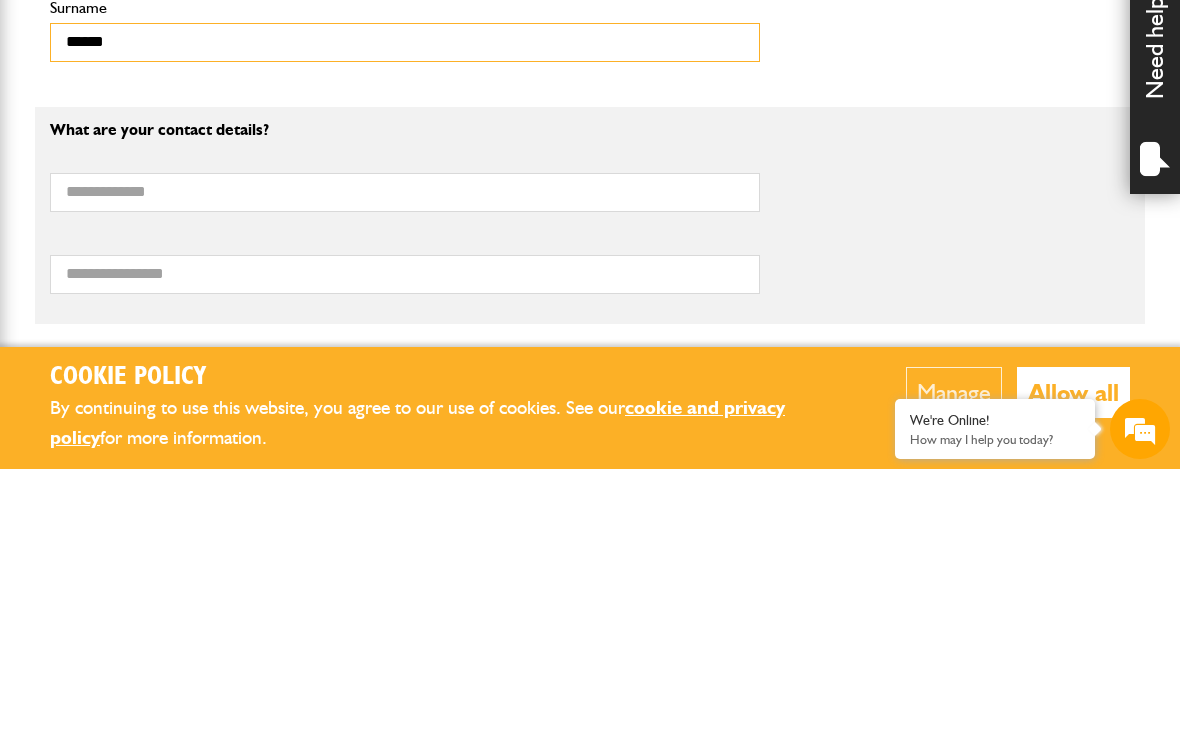 type on "******" 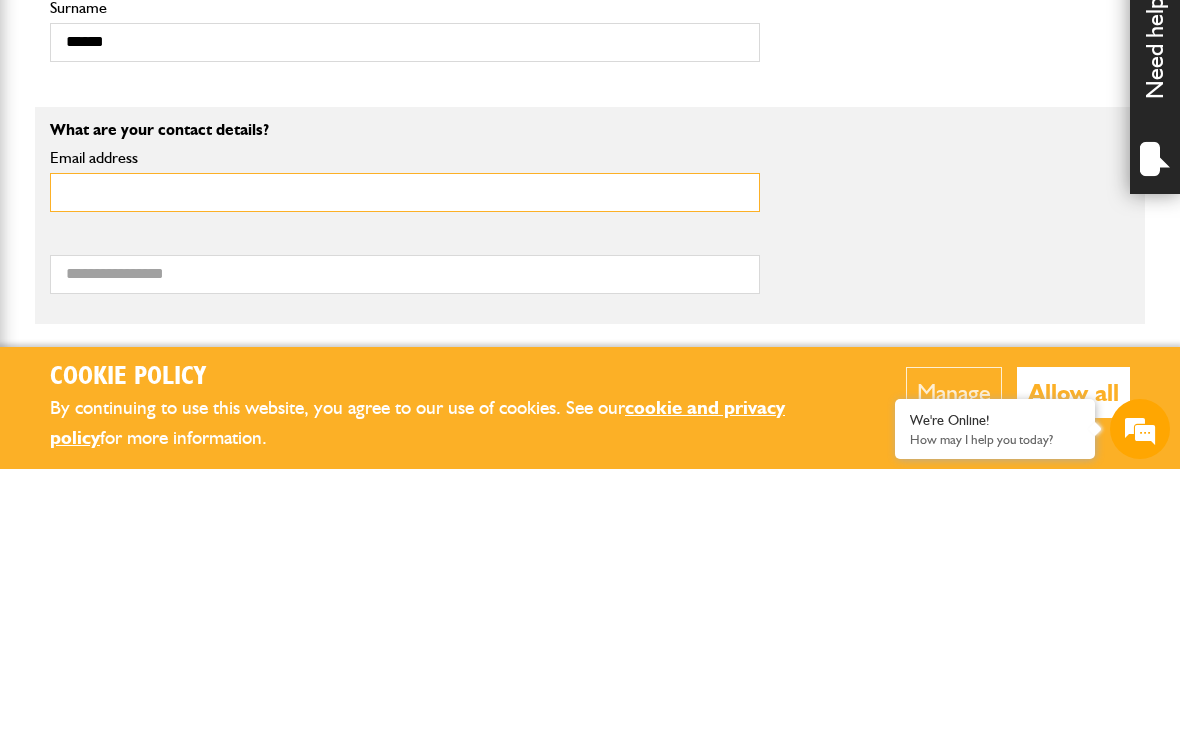 click on "Email address" at bounding box center (405, 469) 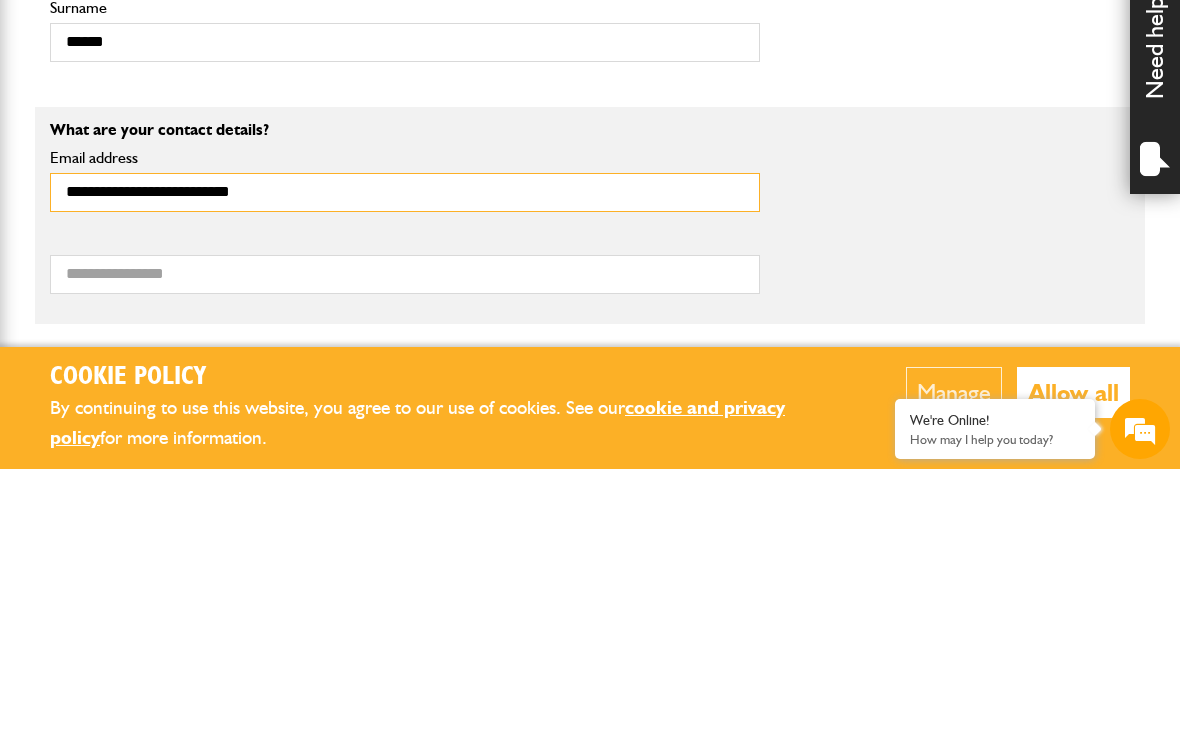 type on "**********" 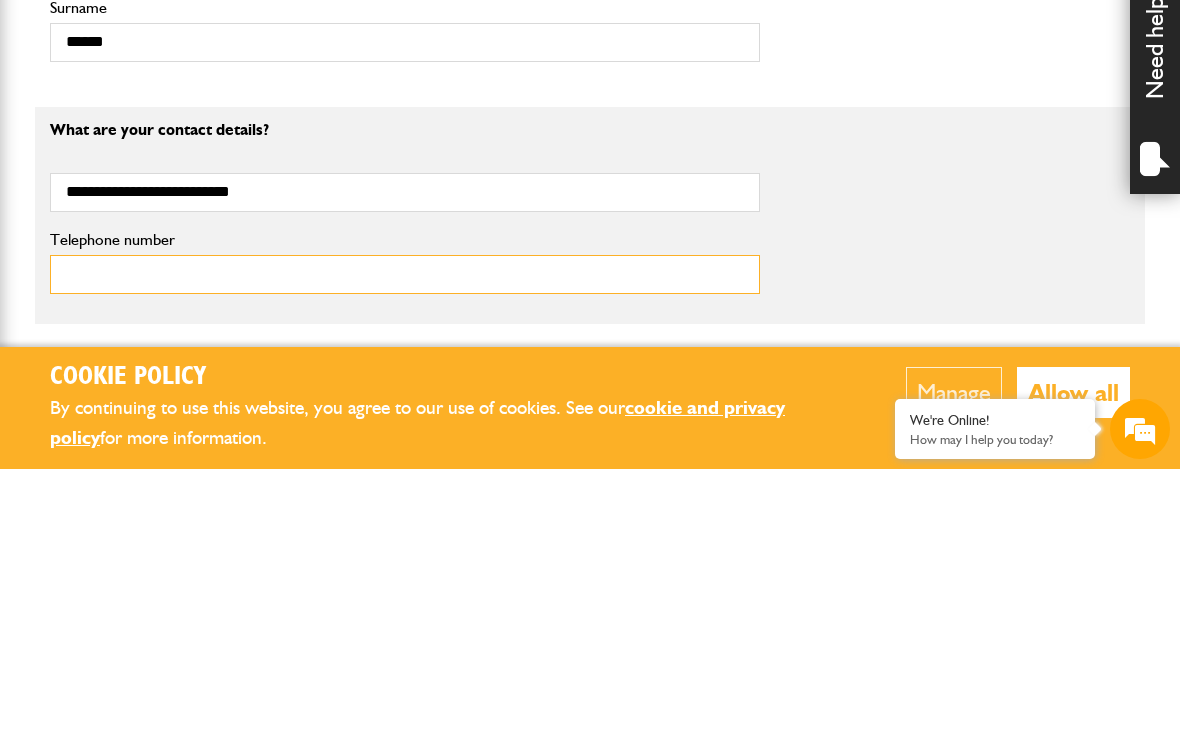 click on "Telephone number" at bounding box center [405, 551] 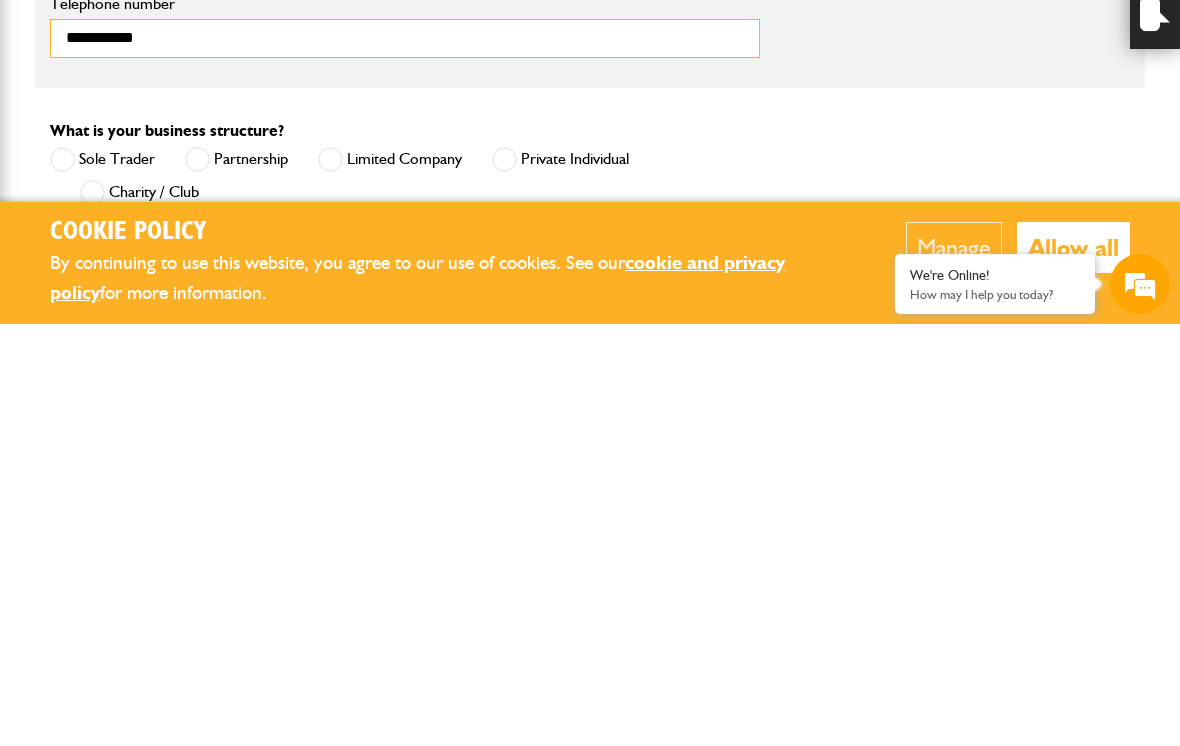 scroll, scrollTop: 921, scrollLeft: 0, axis: vertical 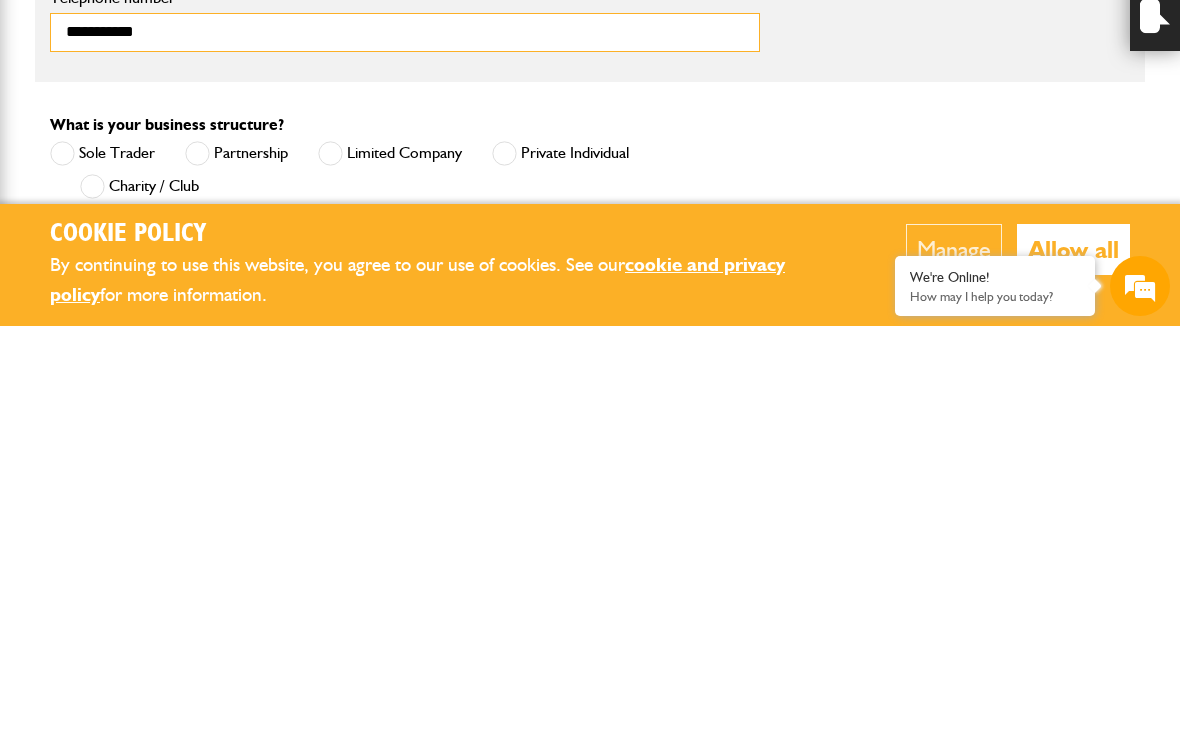 type on "**********" 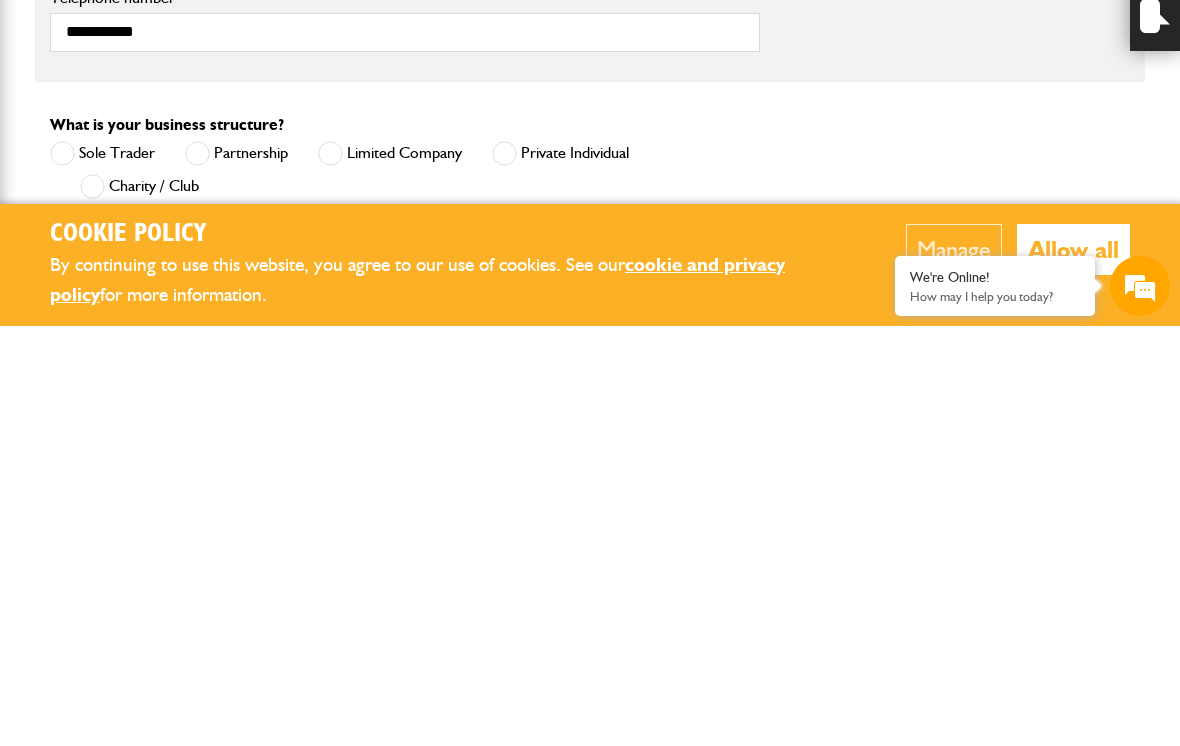 click at bounding box center [197, 573] 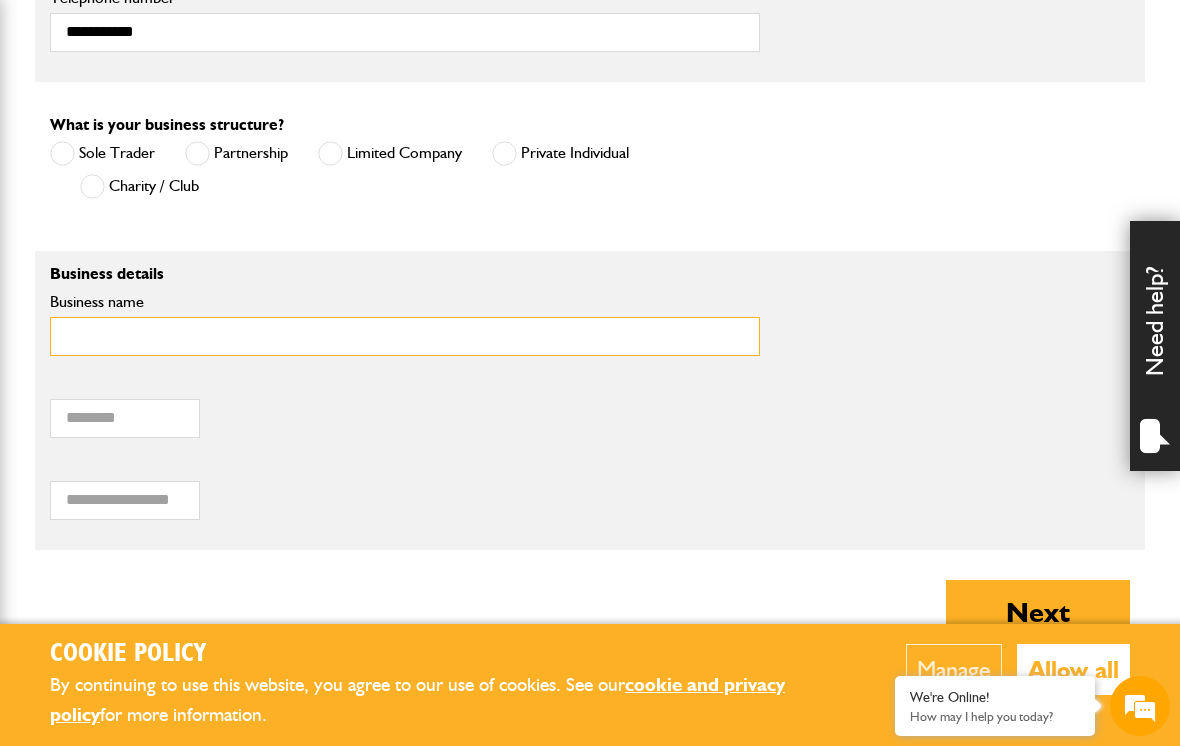 click on "Business name" at bounding box center [405, 336] 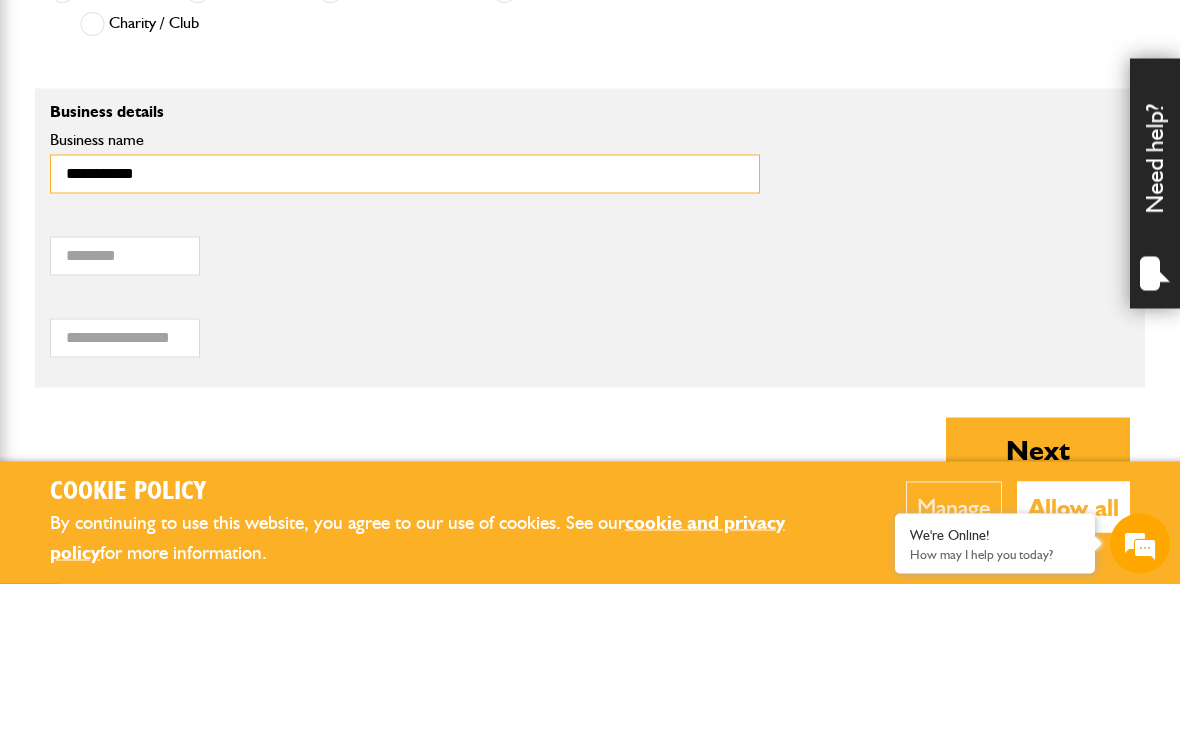 type on "**********" 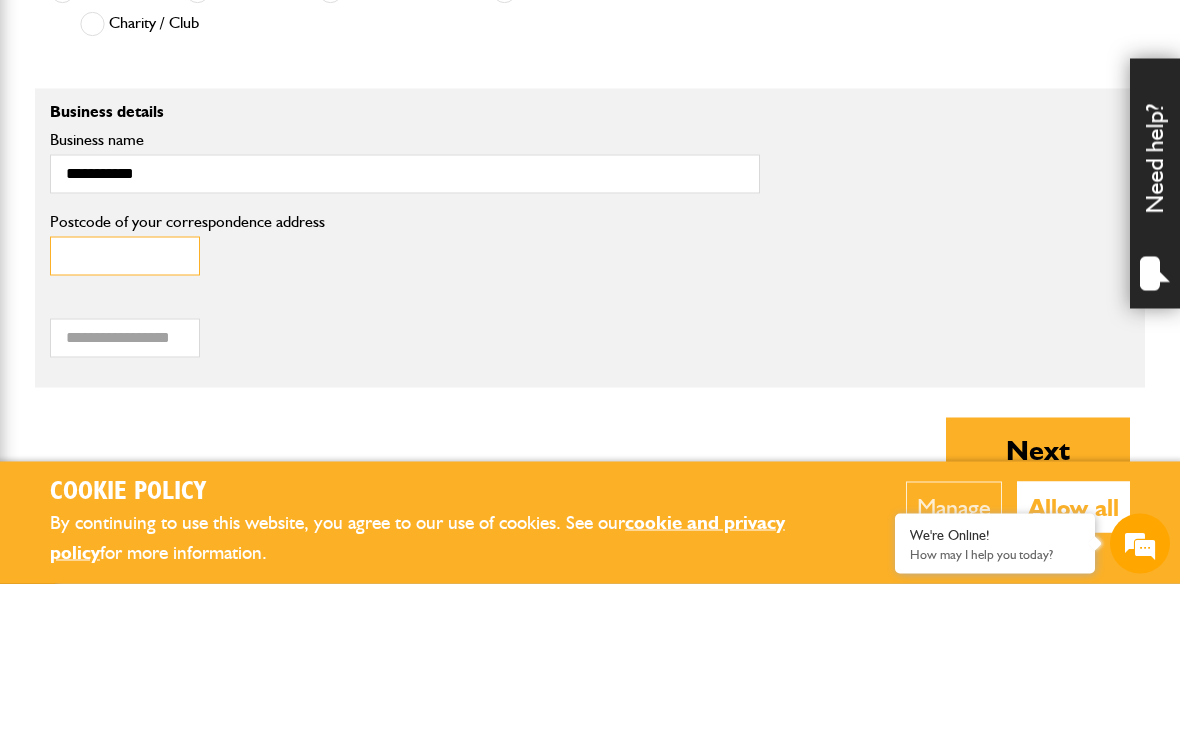 click on "Postcode of your correspondence address" at bounding box center (125, 418) 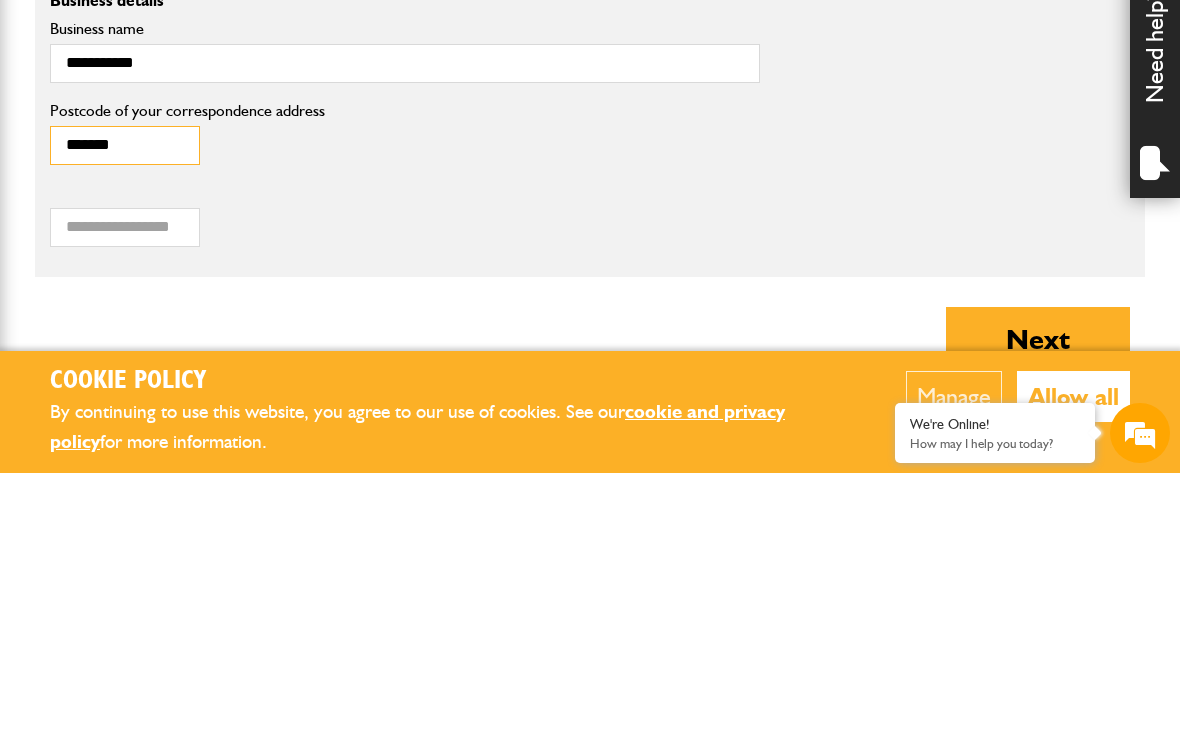 type on "*******" 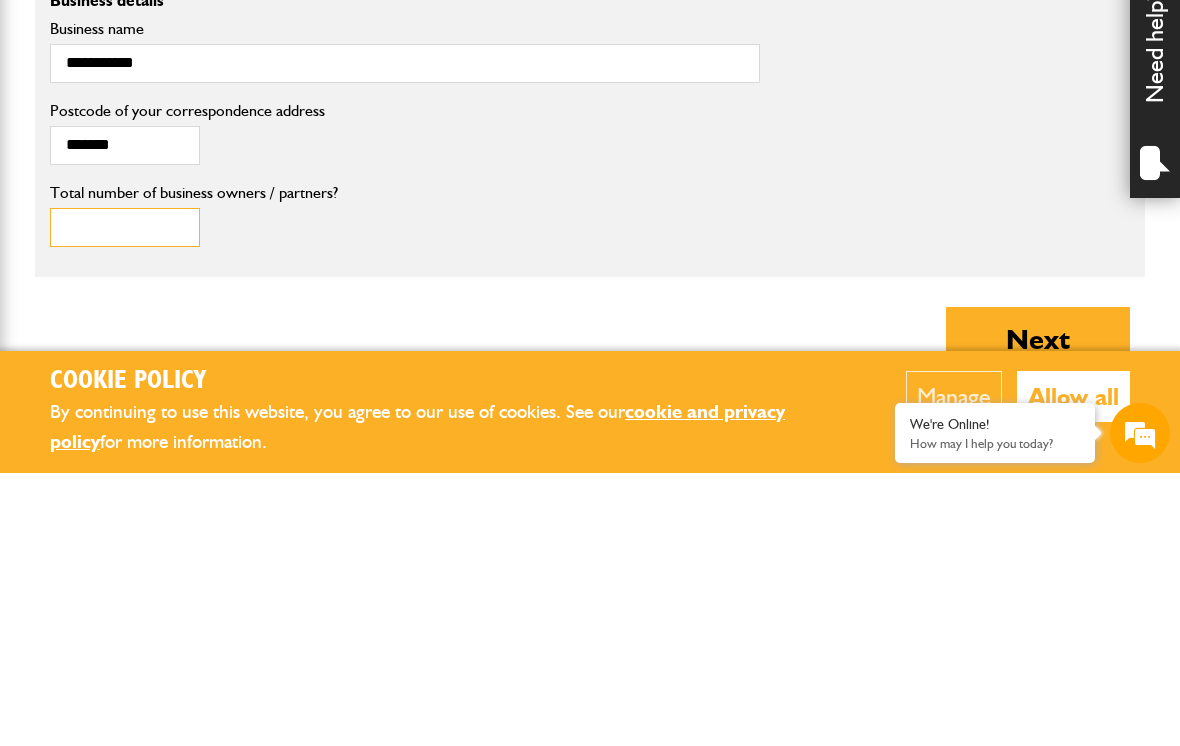 click on "Total number of business owners / partners?" at bounding box center (125, 500) 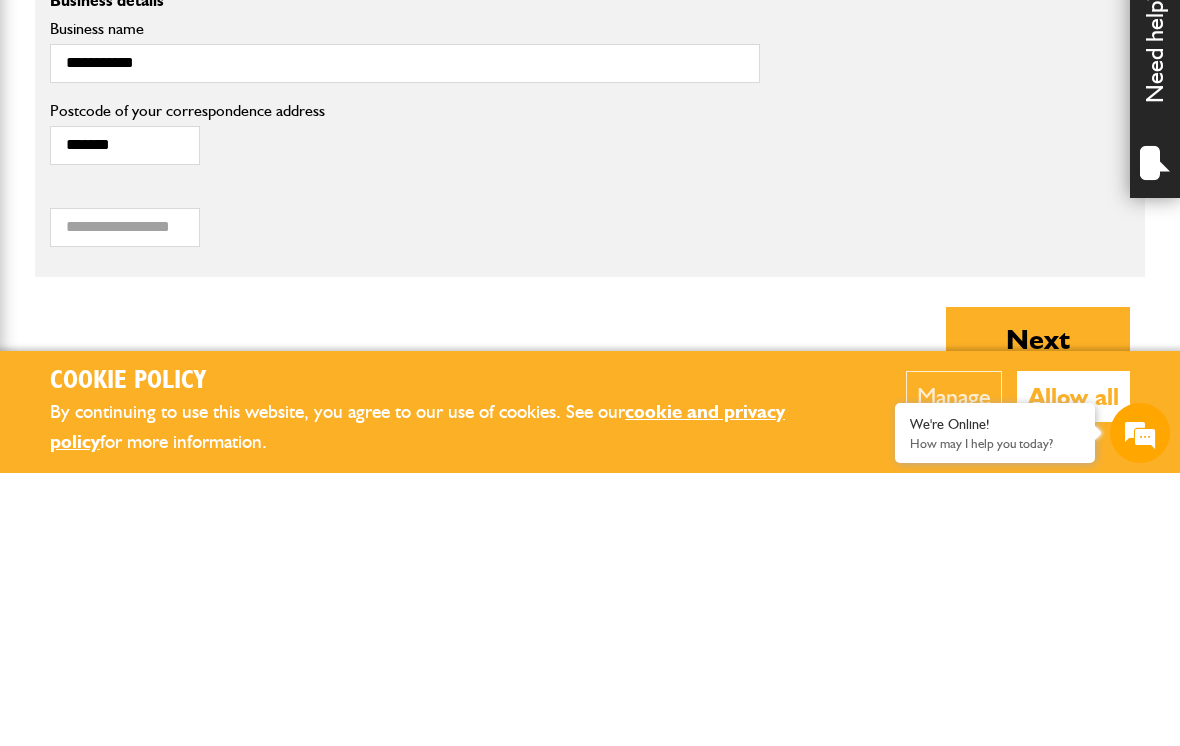 click on "Next" at bounding box center [1038, 612] 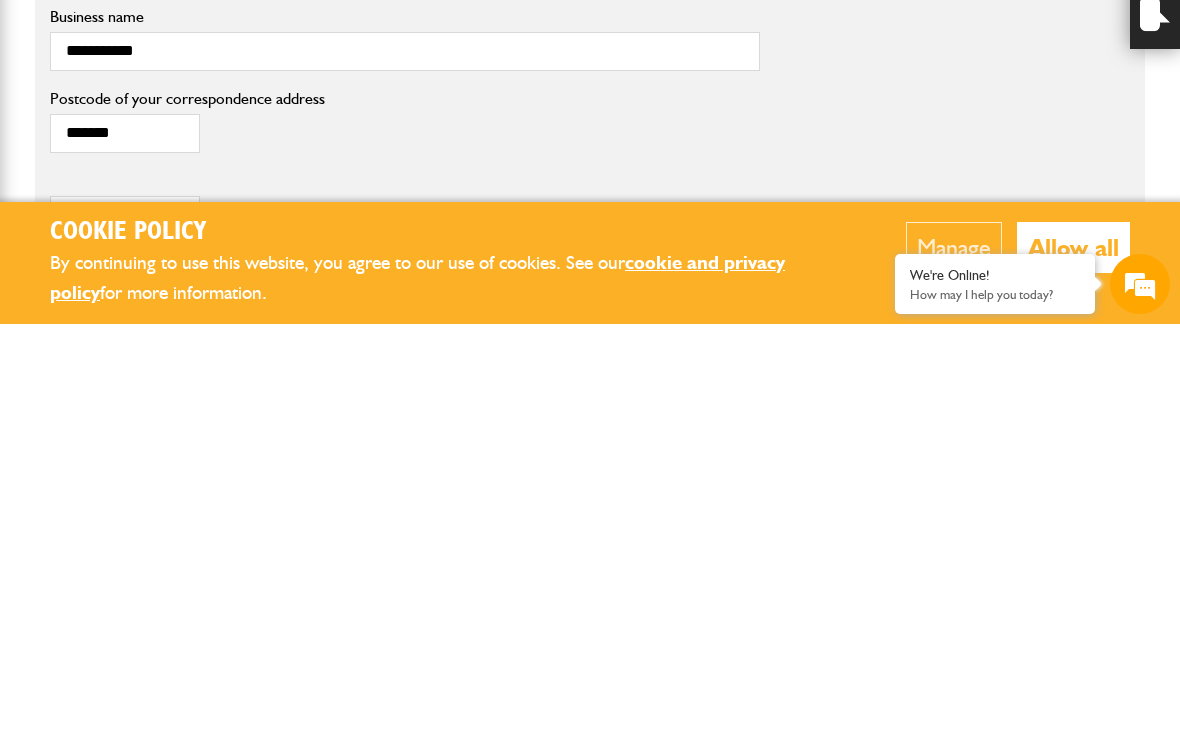 scroll, scrollTop: 1309, scrollLeft: 0, axis: vertical 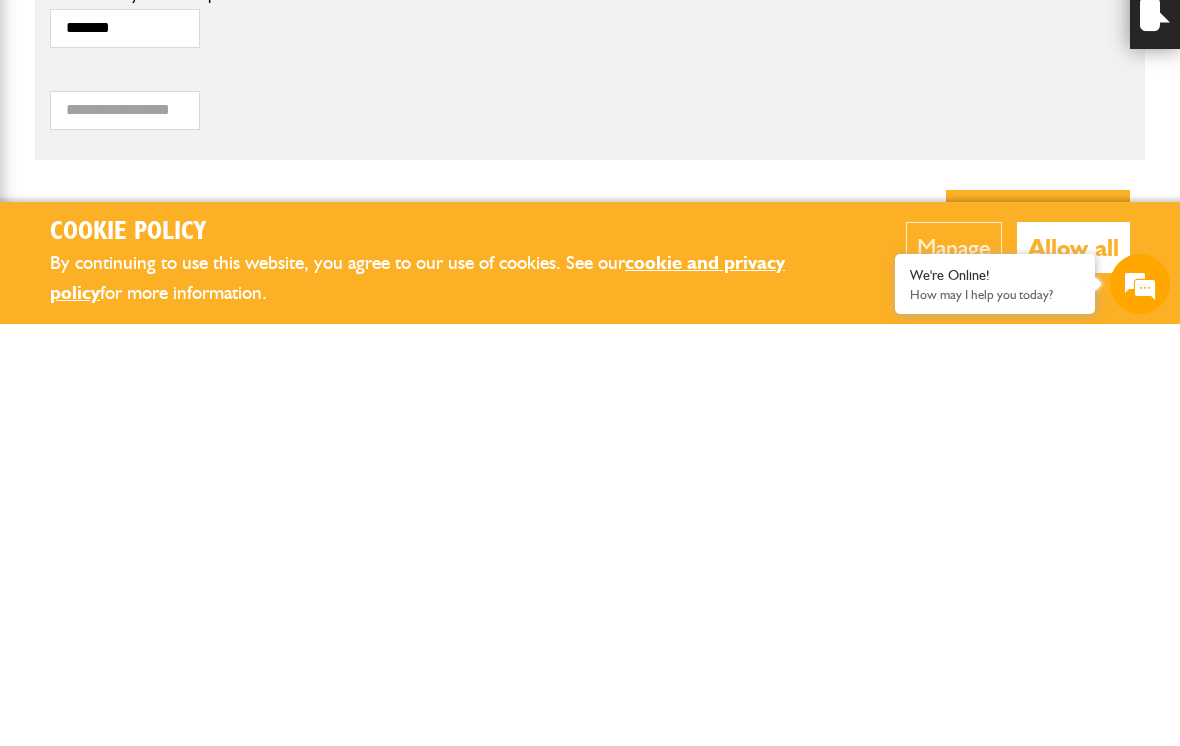 type on "**********" 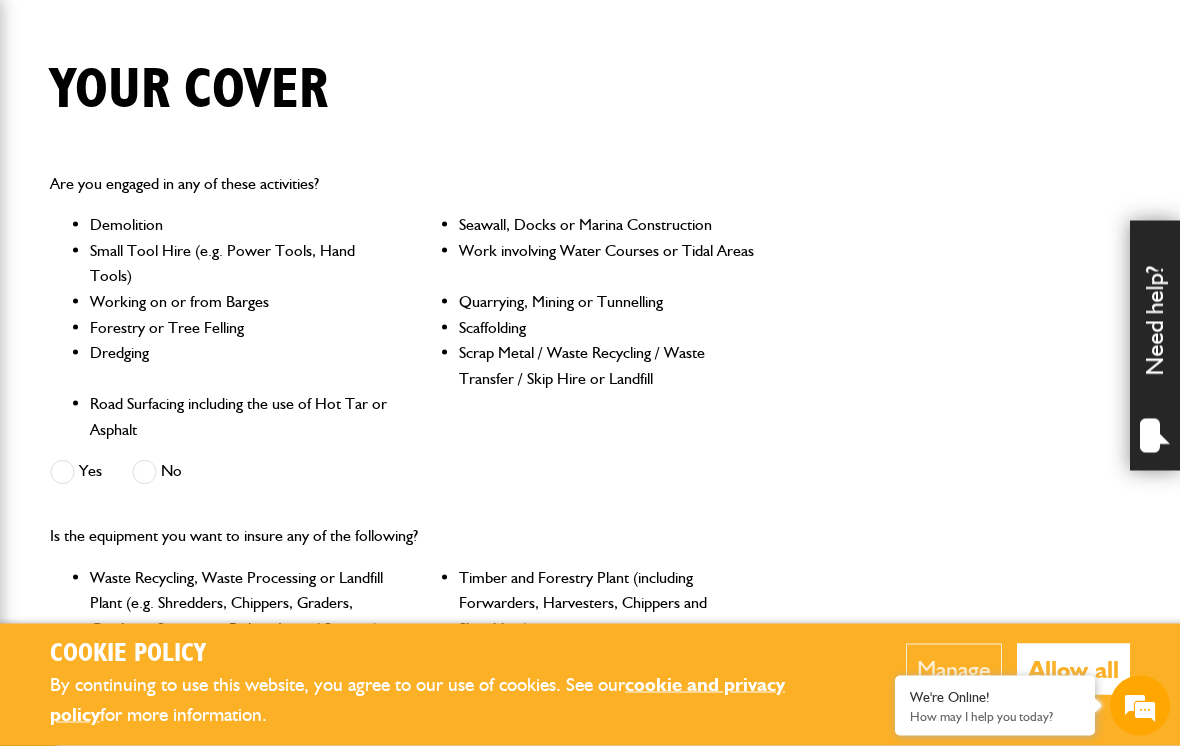 scroll, scrollTop: 467, scrollLeft: 0, axis: vertical 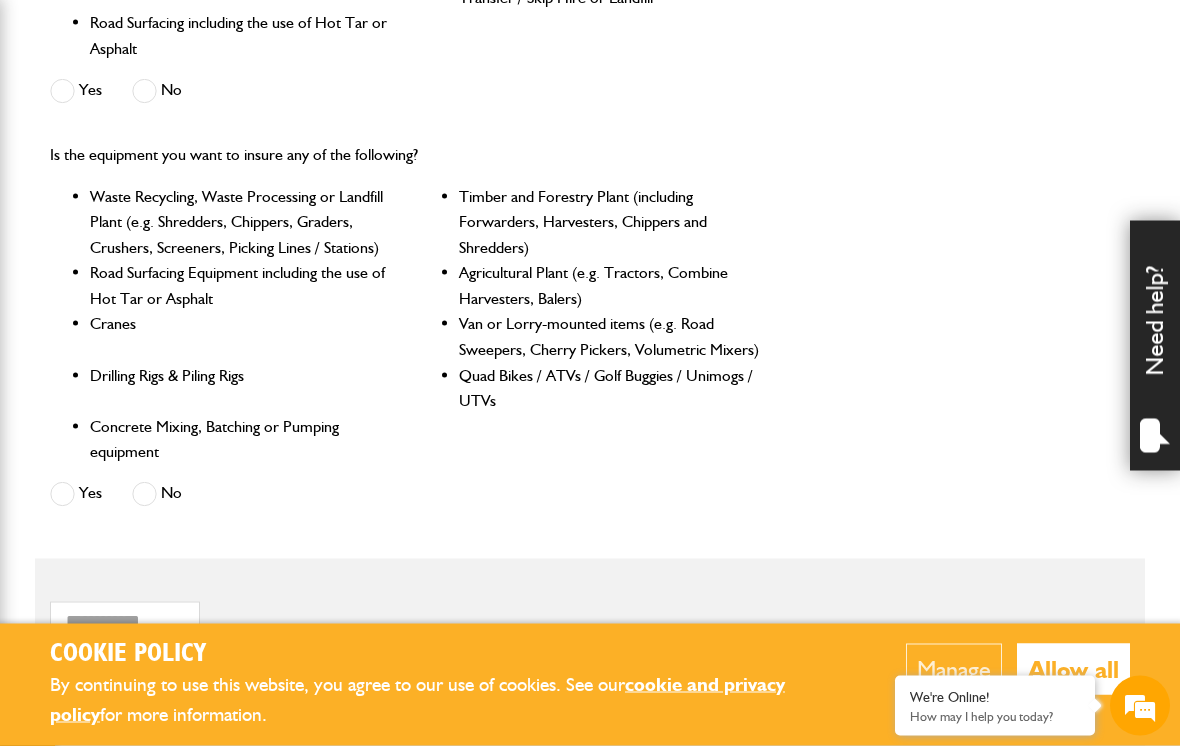 click at bounding box center [144, 91] 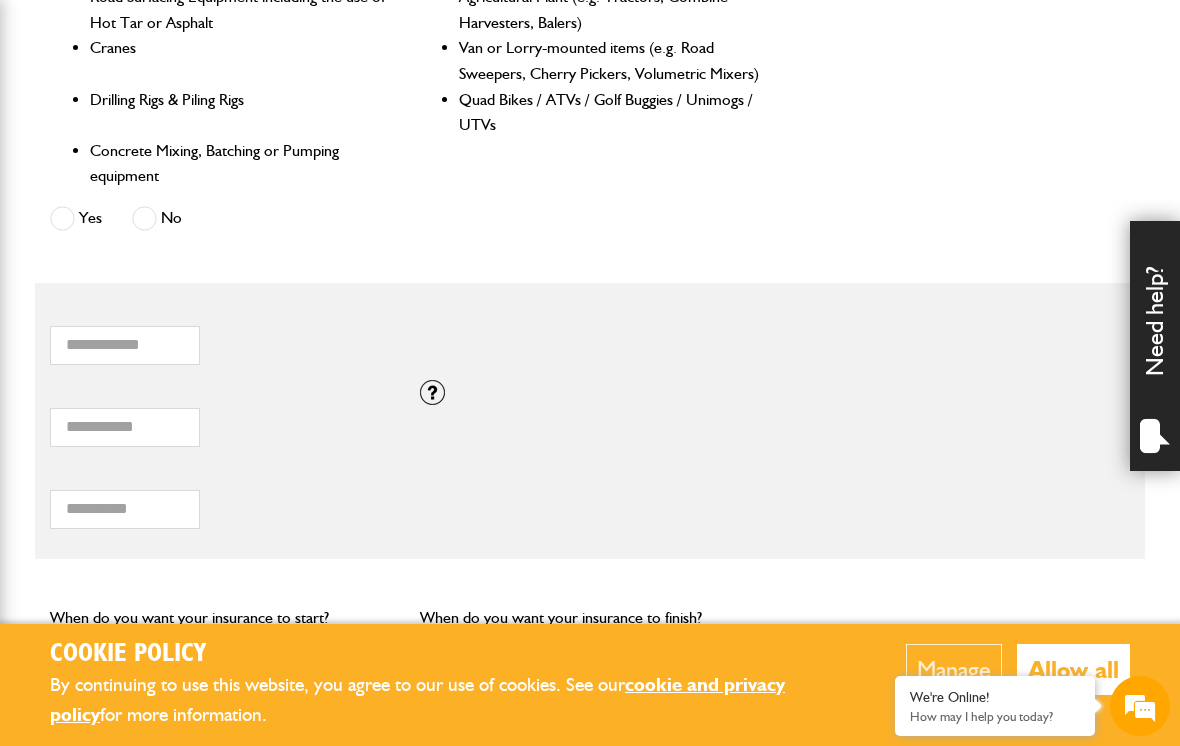 scroll, scrollTop: 1123, scrollLeft: 0, axis: vertical 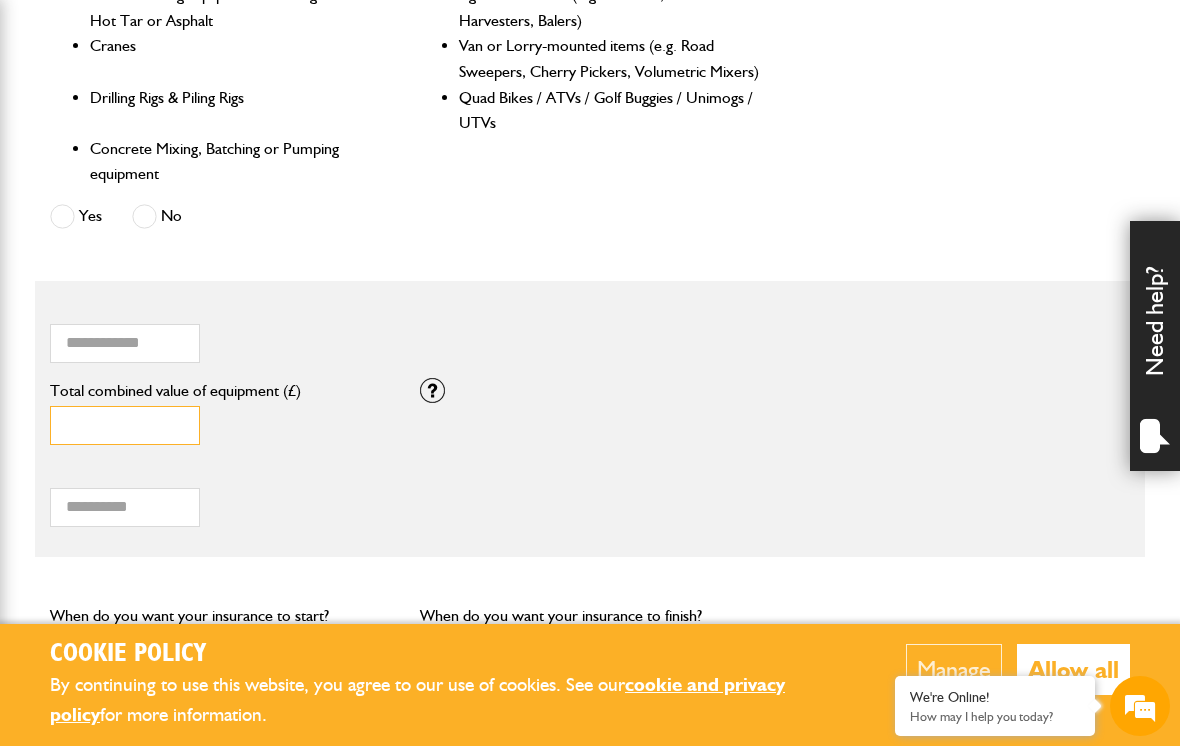 click on "*" at bounding box center (125, 425) 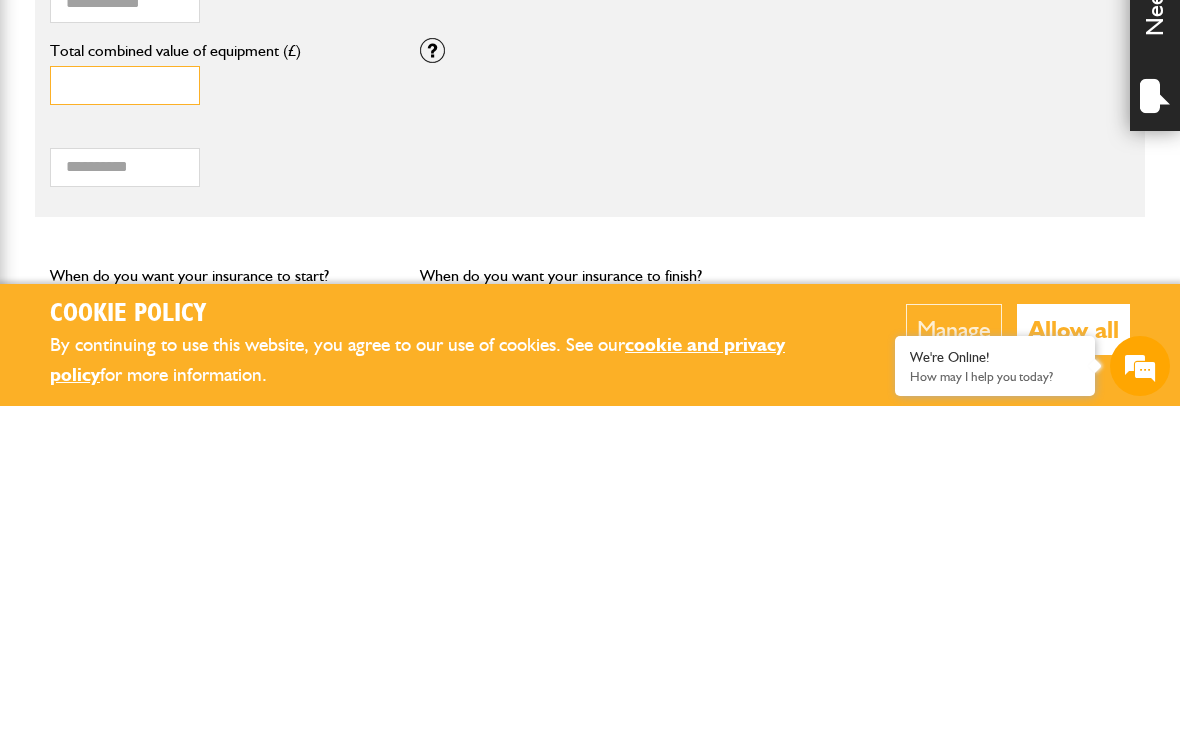 type 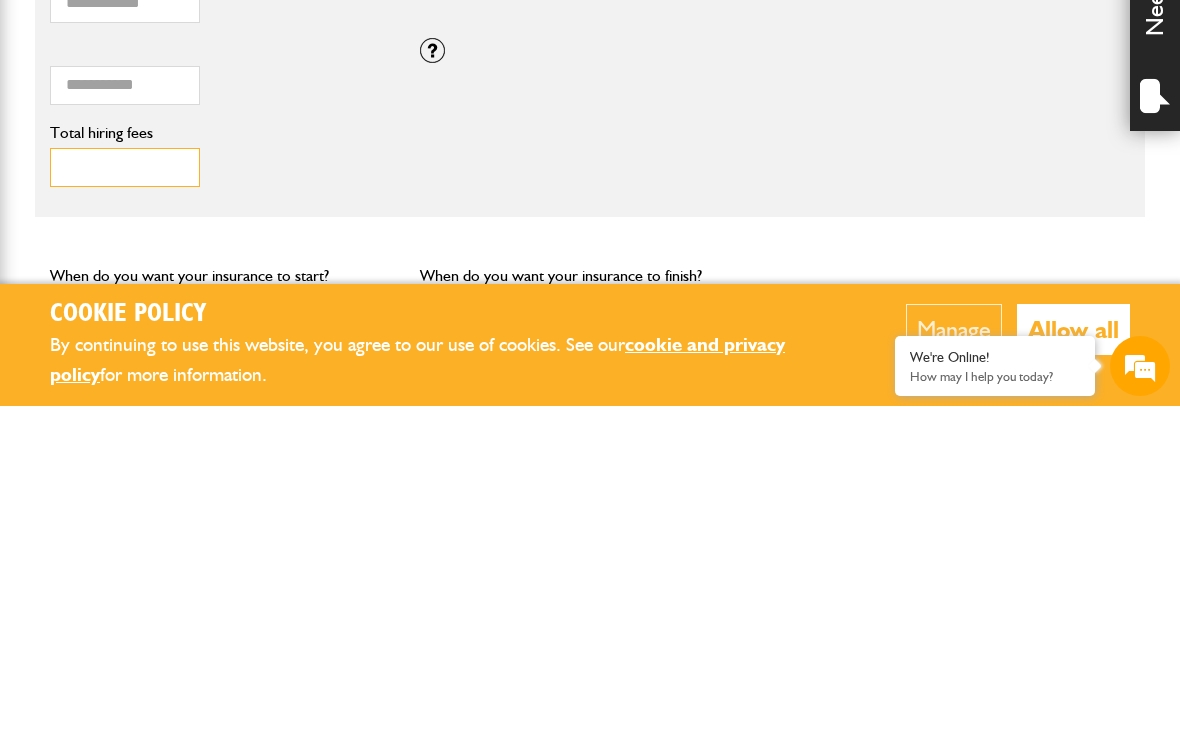click on "Total hiring fees" at bounding box center [125, 507] 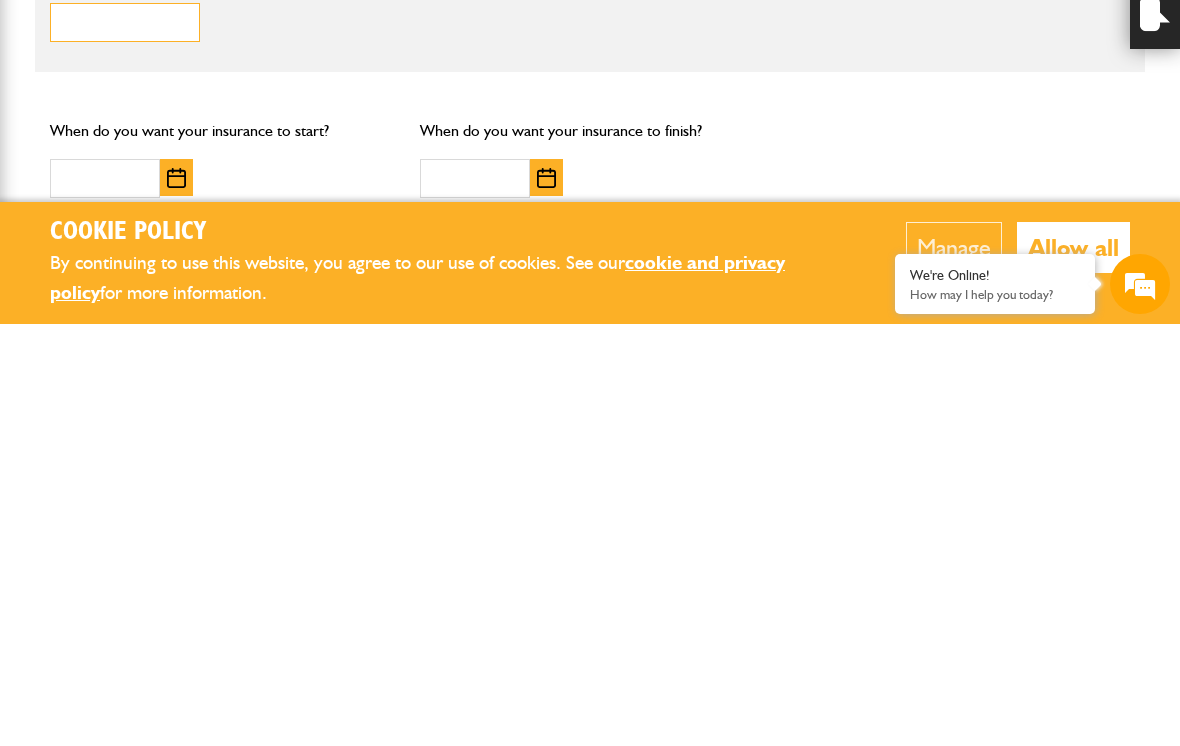 scroll, scrollTop: 1186, scrollLeft: 0, axis: vertical 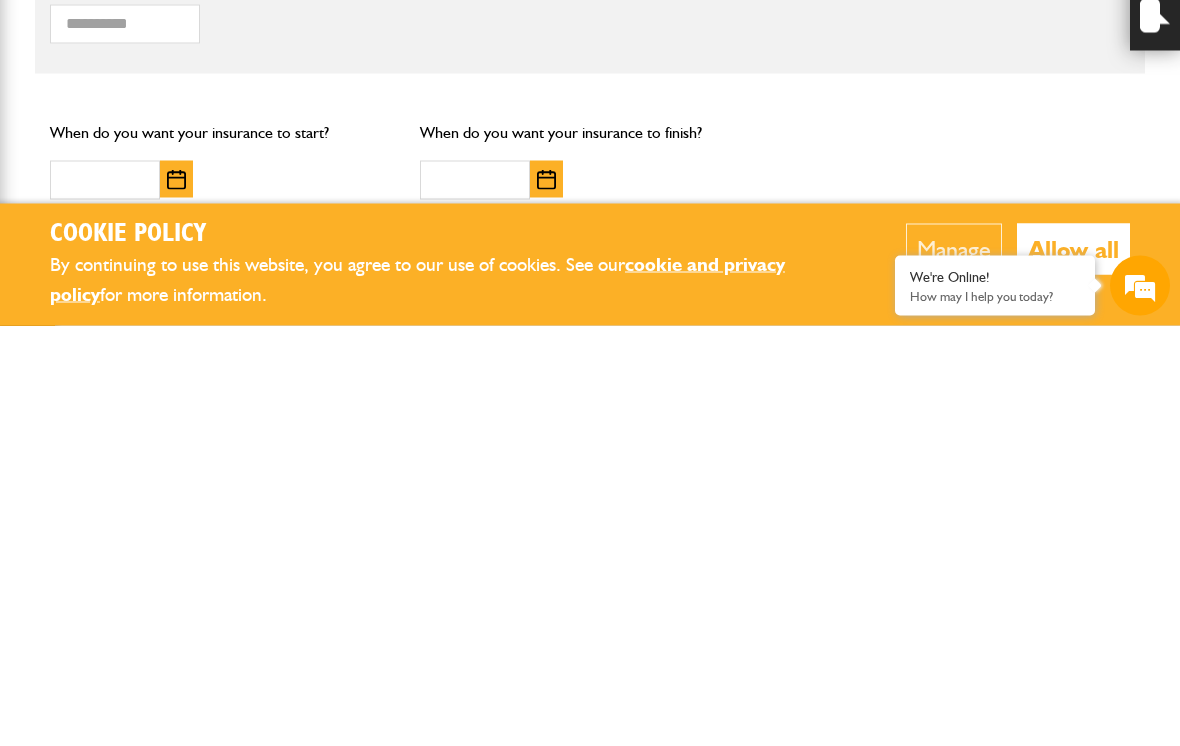 click at bounding box center (176, 600) 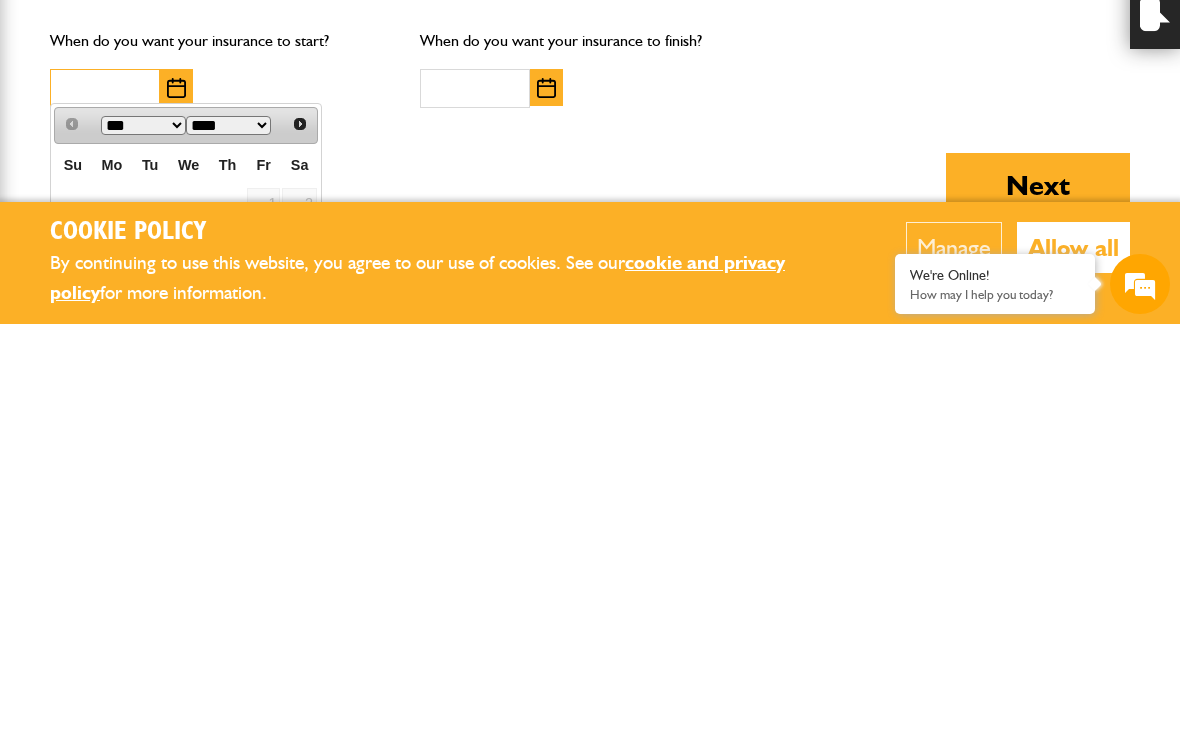 scroll, scrollTop: 1381, scrollLeft: 0, axis: vertical 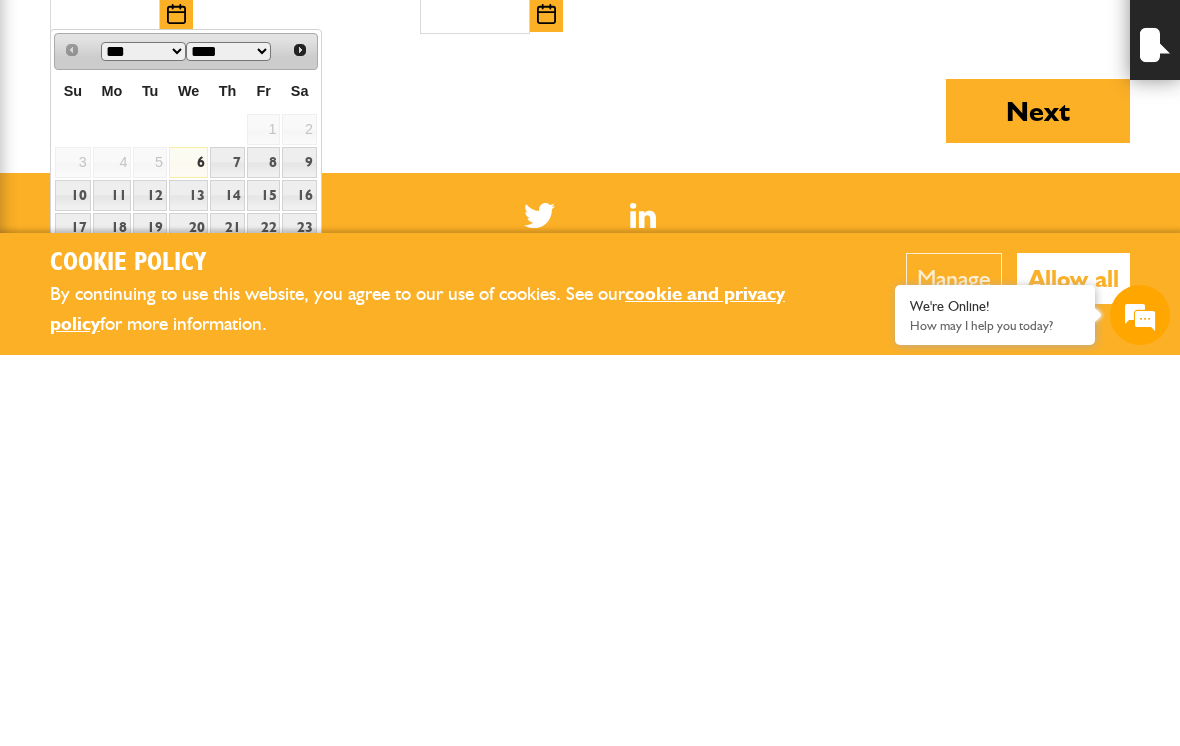 click on "11" at bounding box center [112, 586] 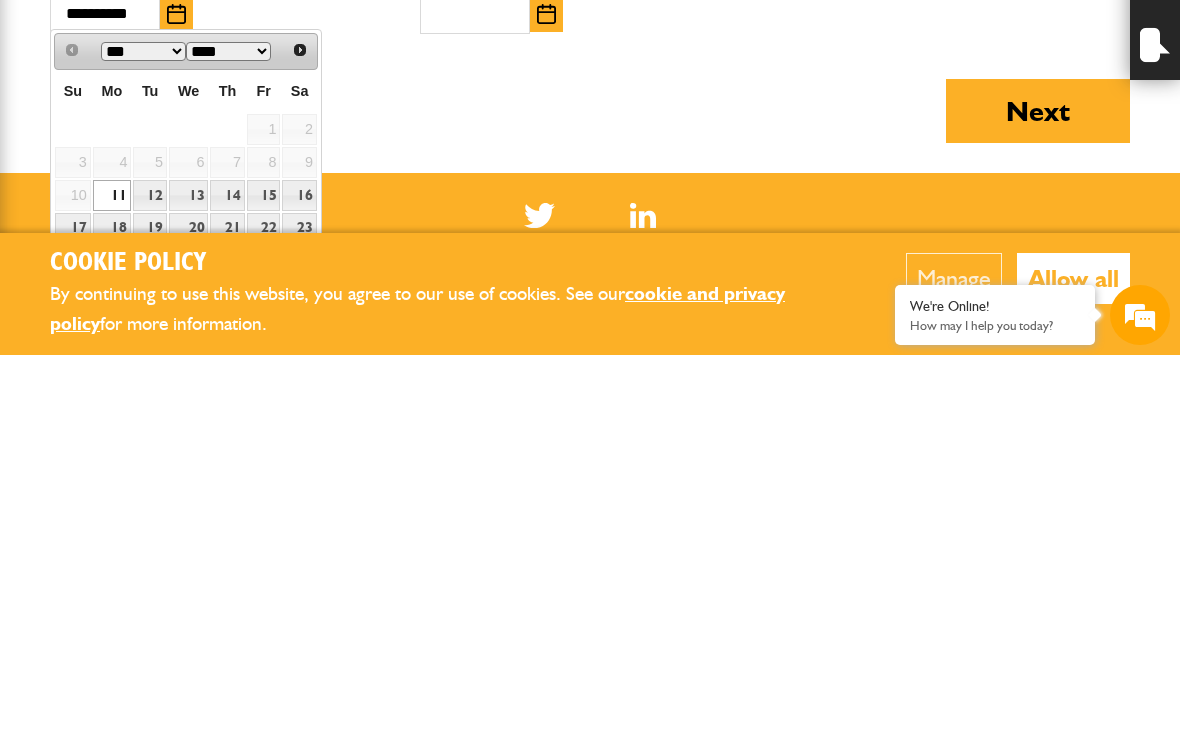 scroll, scrollTop: 1725, scrollLeft: 0, axis: vertical 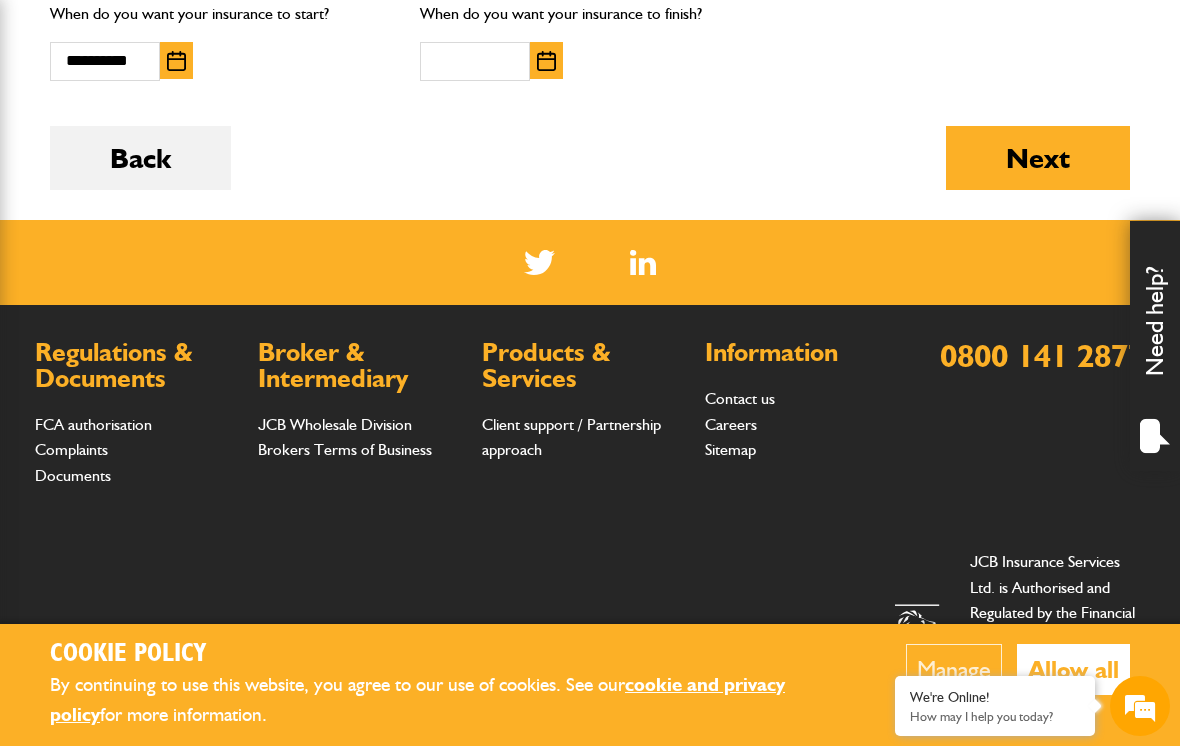 click at bounding box center [546, 61] 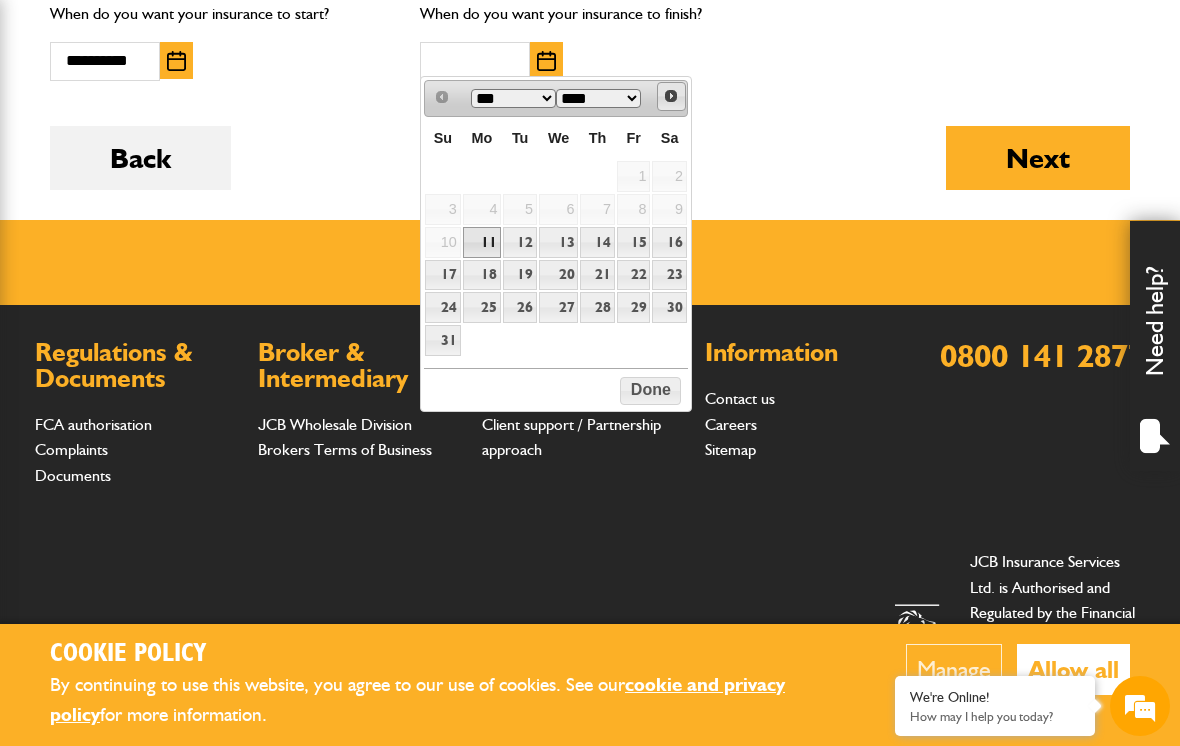 click on "Next" at bounding box center [671, 96] 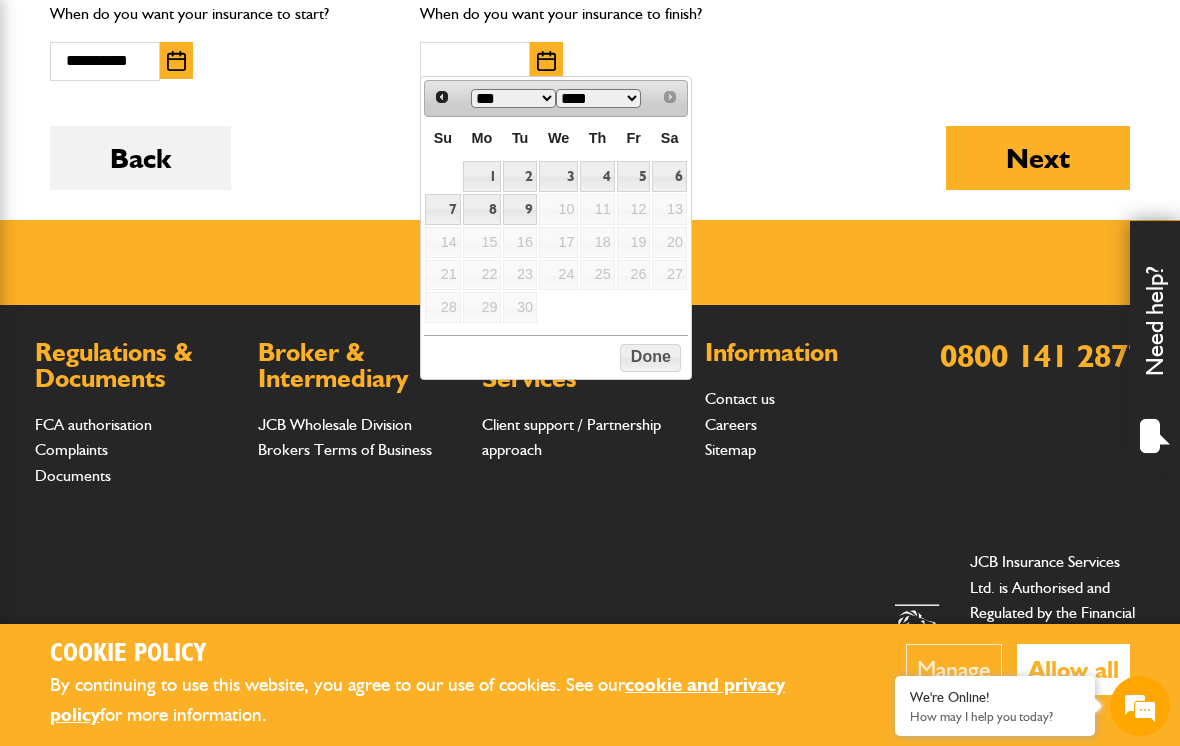 click on "Prev Next *** *** ****" at bounding box center [556, 98] 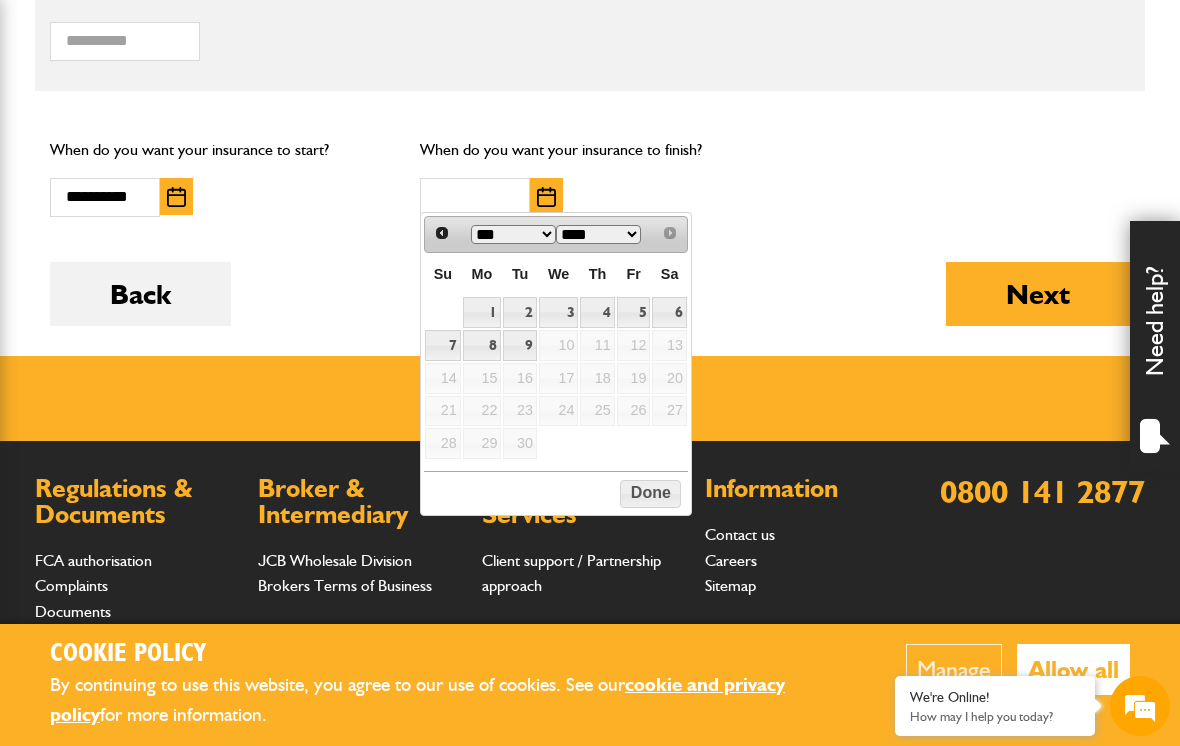 scroll, scrollTop: 1588, scrollLeft: 0, axis: vertical 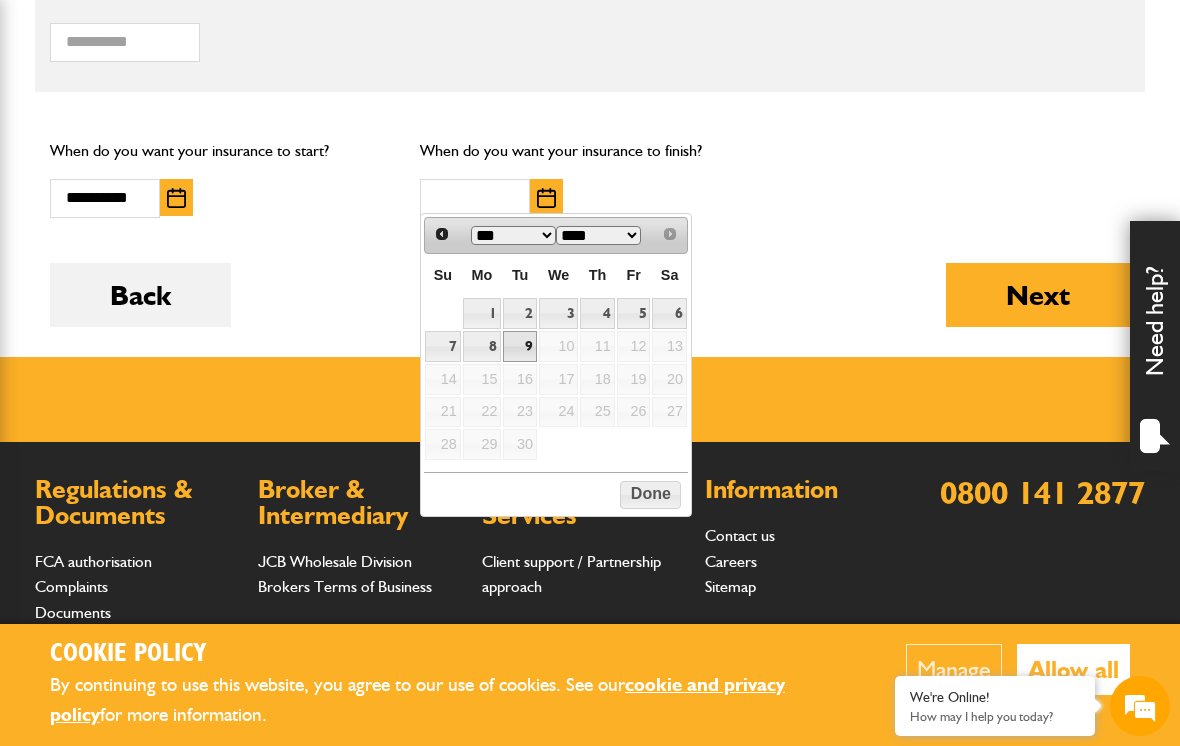 click on "9" at bounding box center (520, 346) 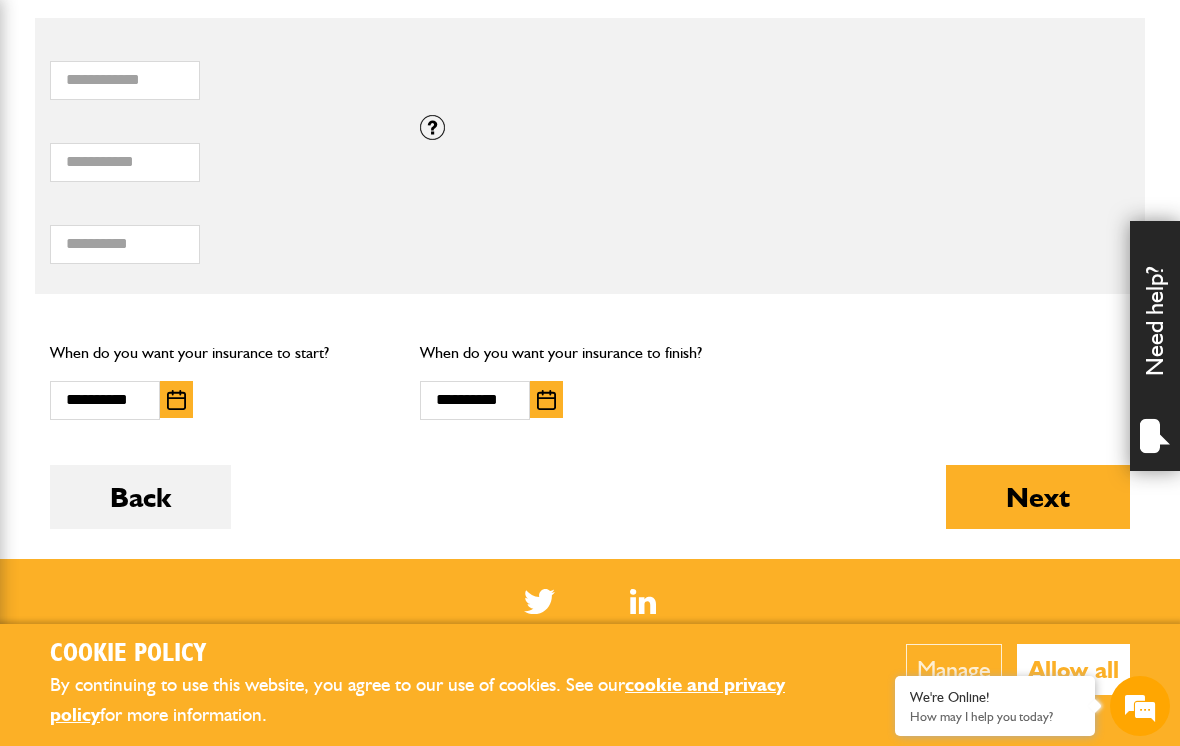 scroll, scrollTop: 1376, scrollLeft: 0, axis: vertical 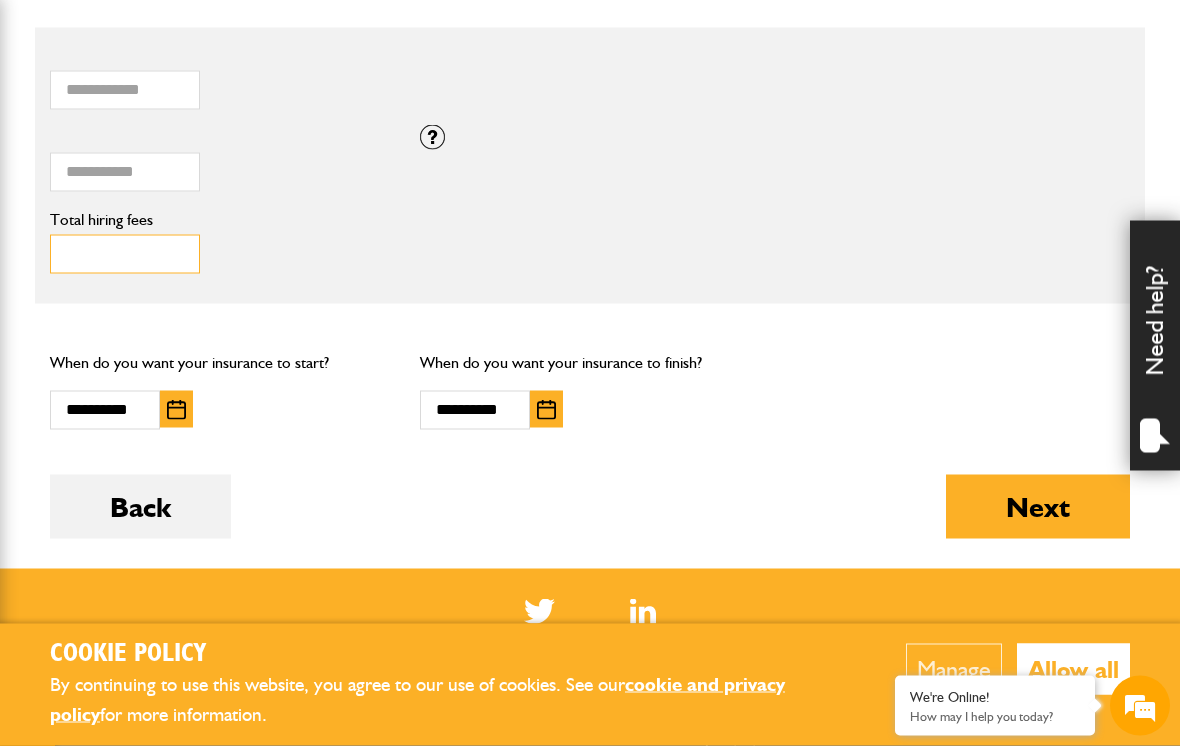 click on "Total hiring fees" at bounding box center (125, 254) 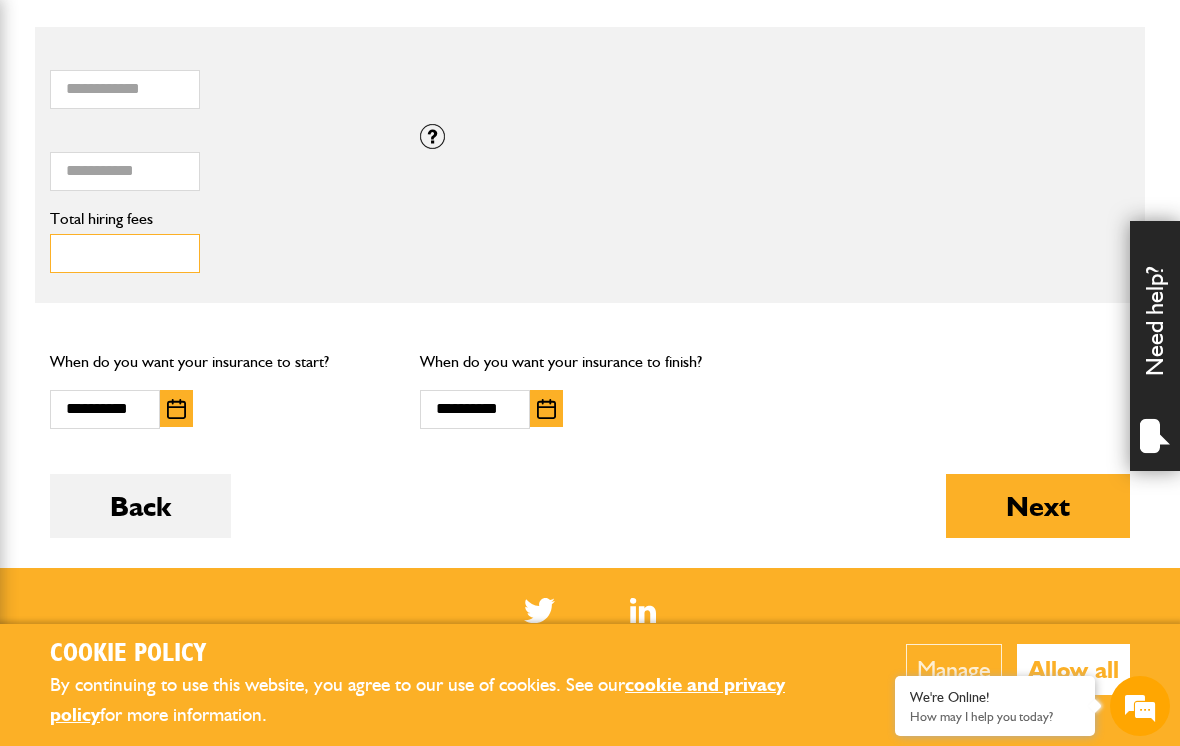 scroll, scrollTop: 1376, scrollLeft: 0, axis: vertical 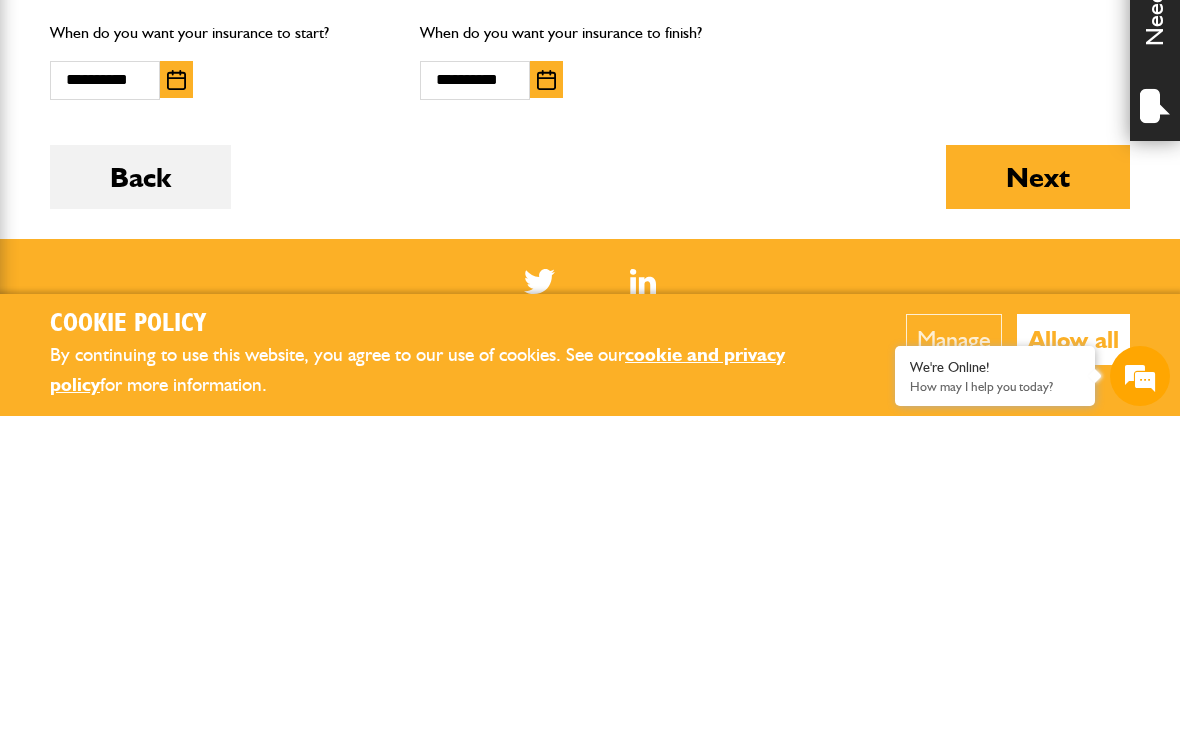 type on "****" 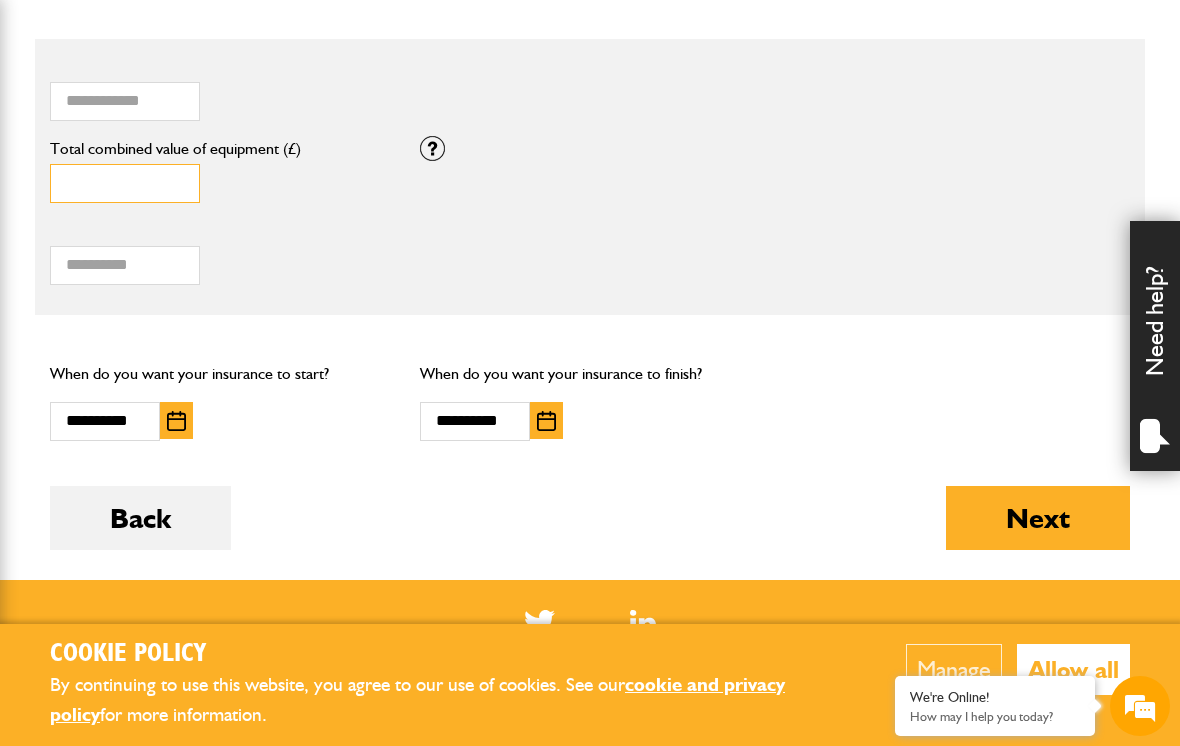 click on "Total combined value of equipment (£)" at bounding box center [125, 183] 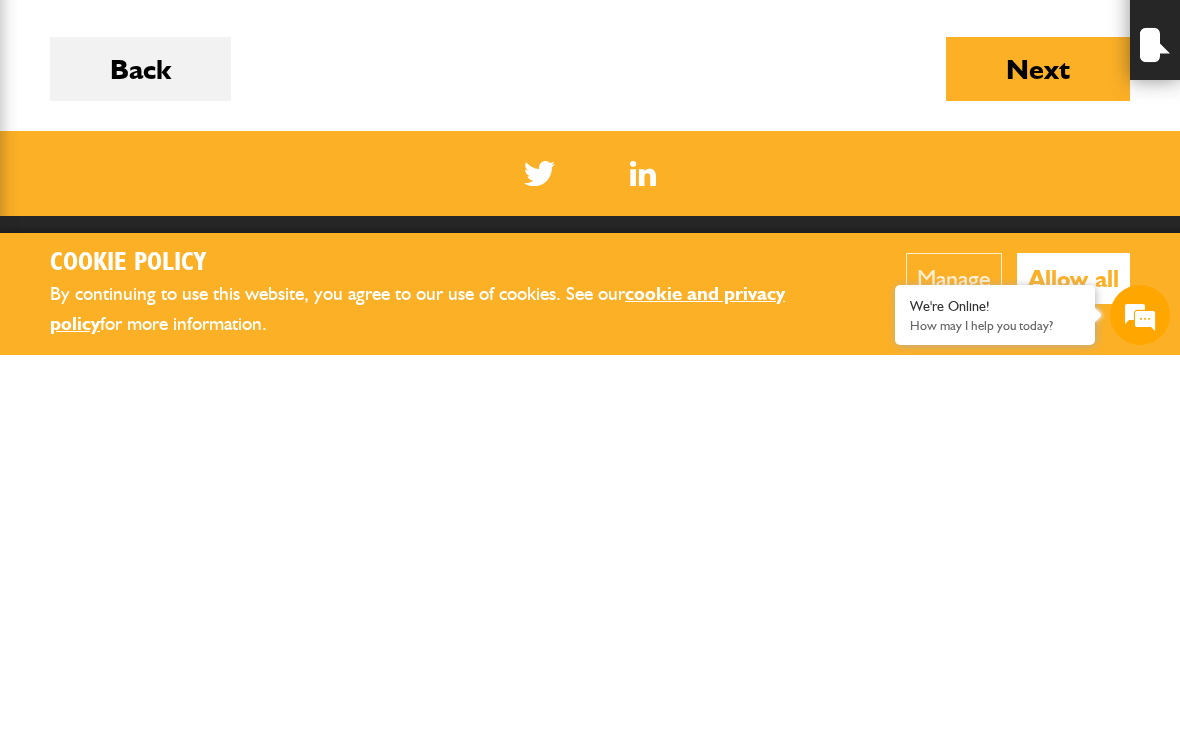 scroll, scrollTop: 1469, scrollLeft: 0, axis: vertical 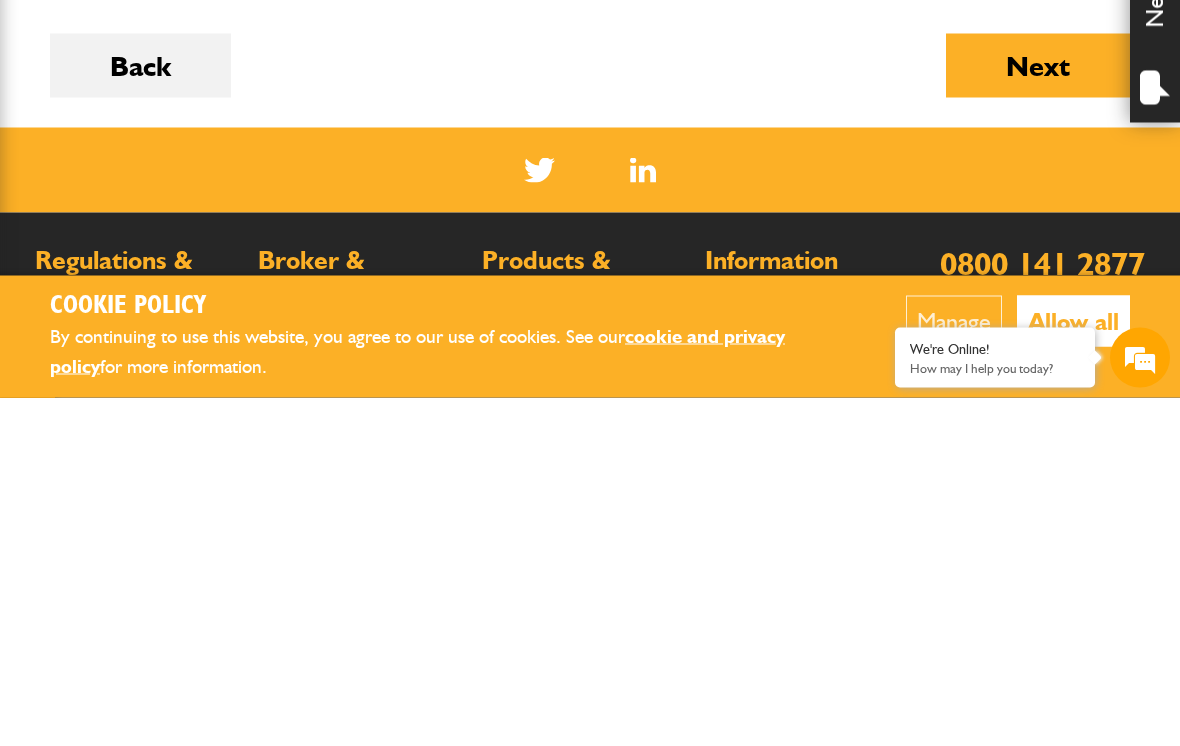 type on "*****" 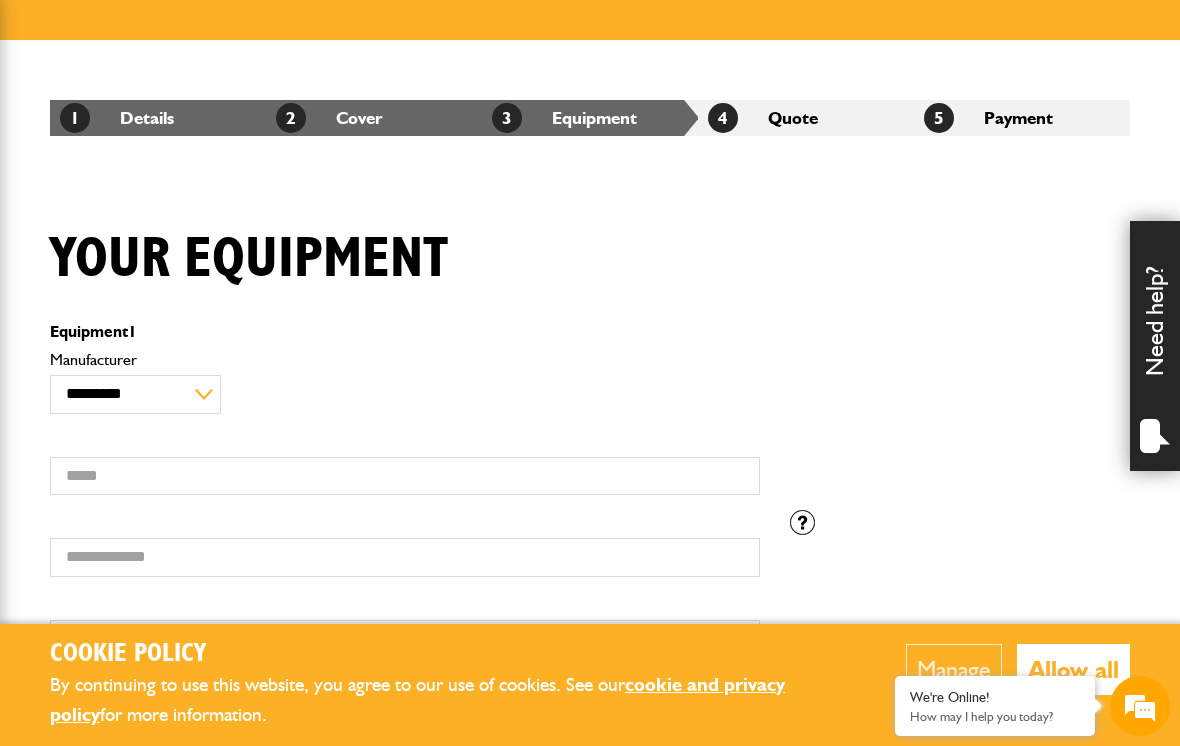scroll, scrollTop: 318, scrollLeft: 0, axis: vertical 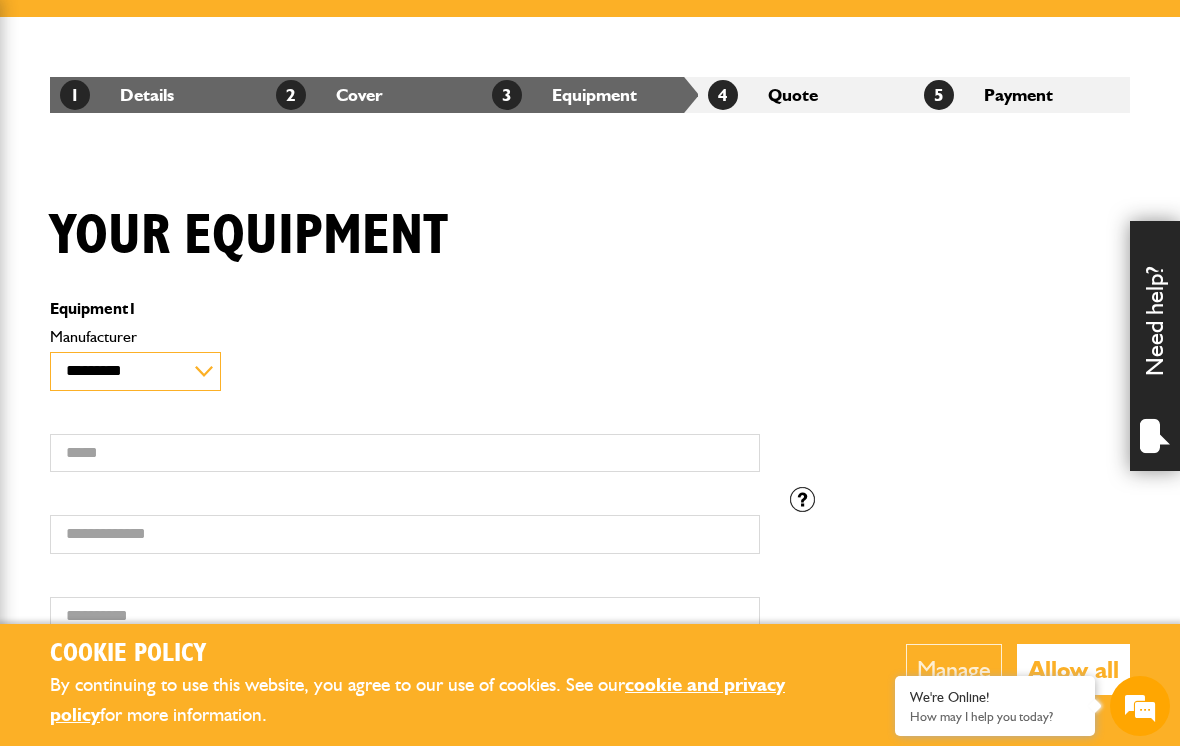 click on "**********" at bounding box center [135, 371] 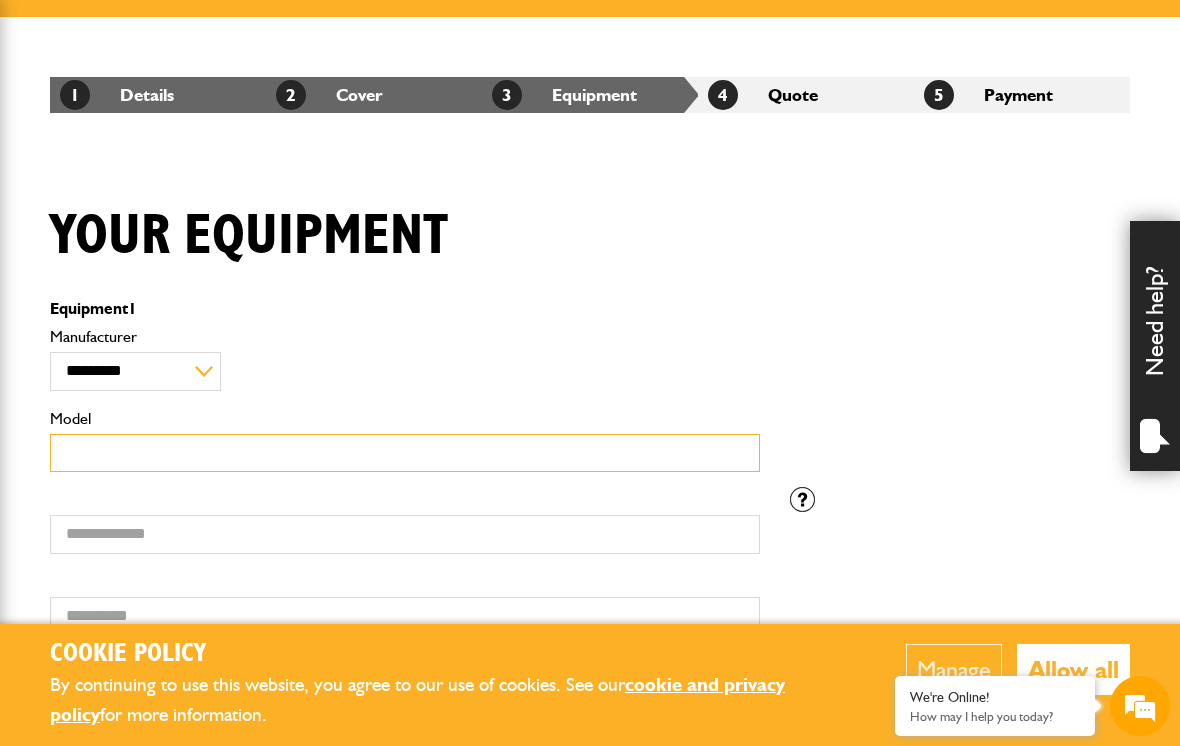 click on "Model" at bounding box center [405, 453] 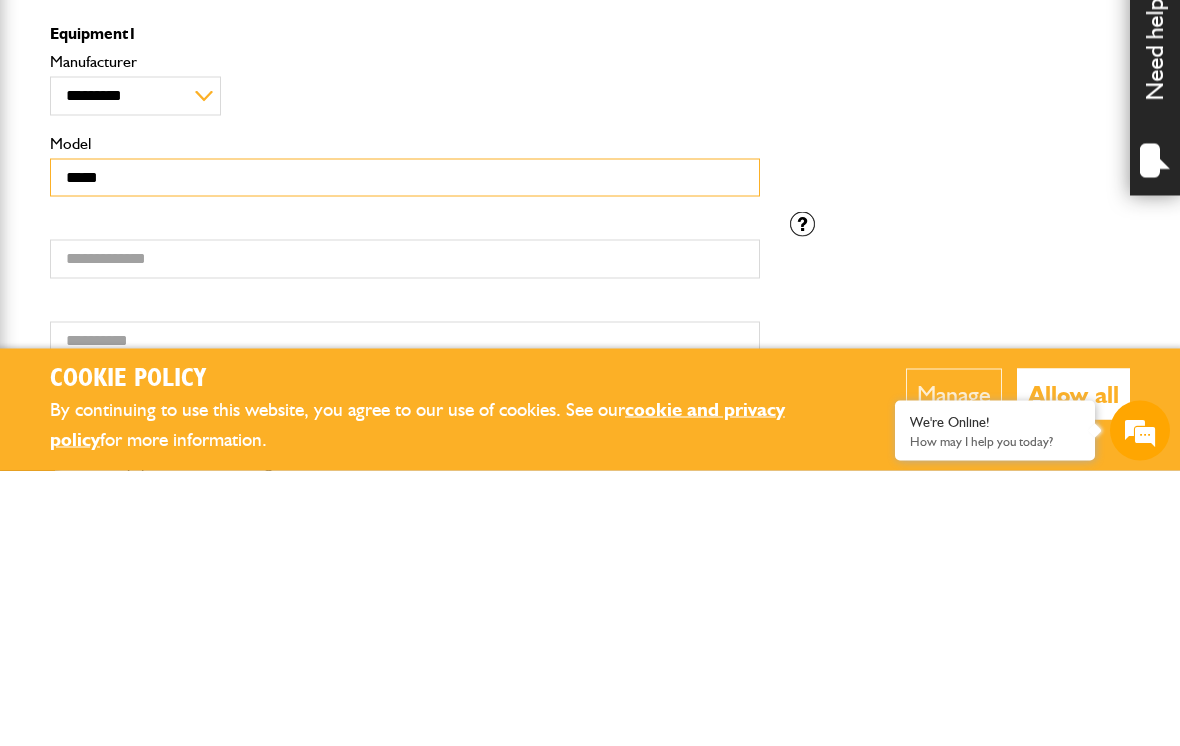 type on "*****" 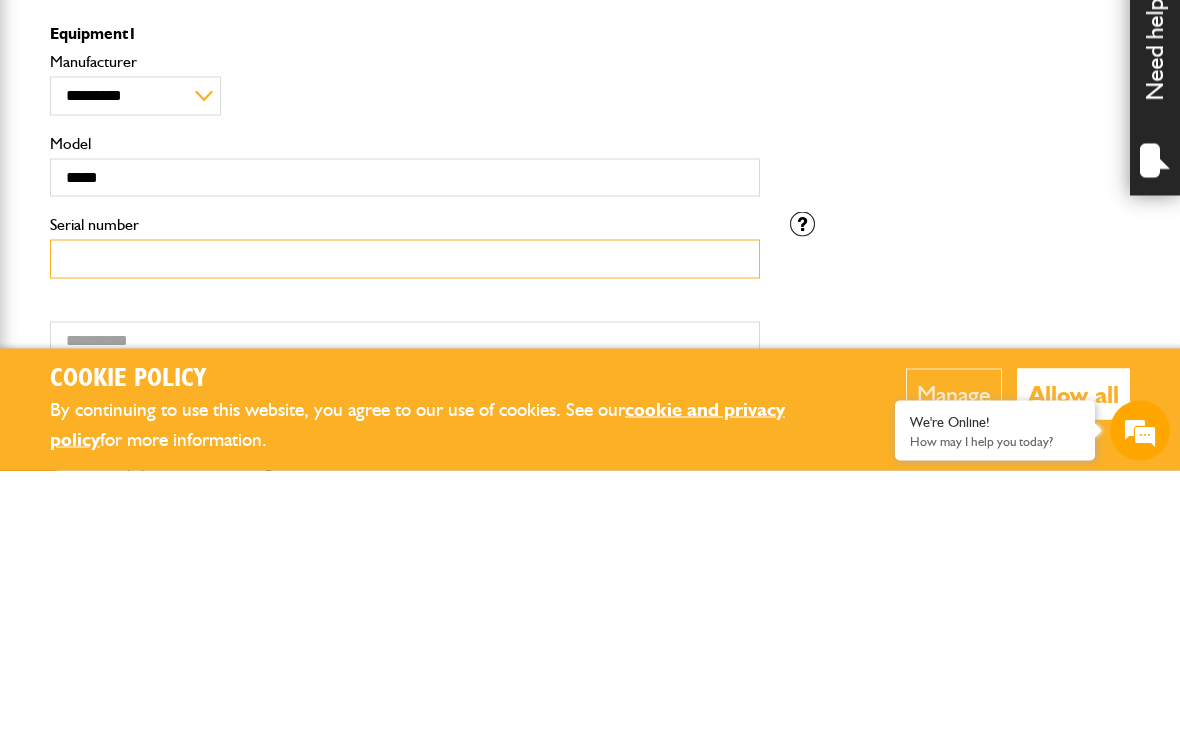 click on "Serial number" at bounding box center [405, 534] 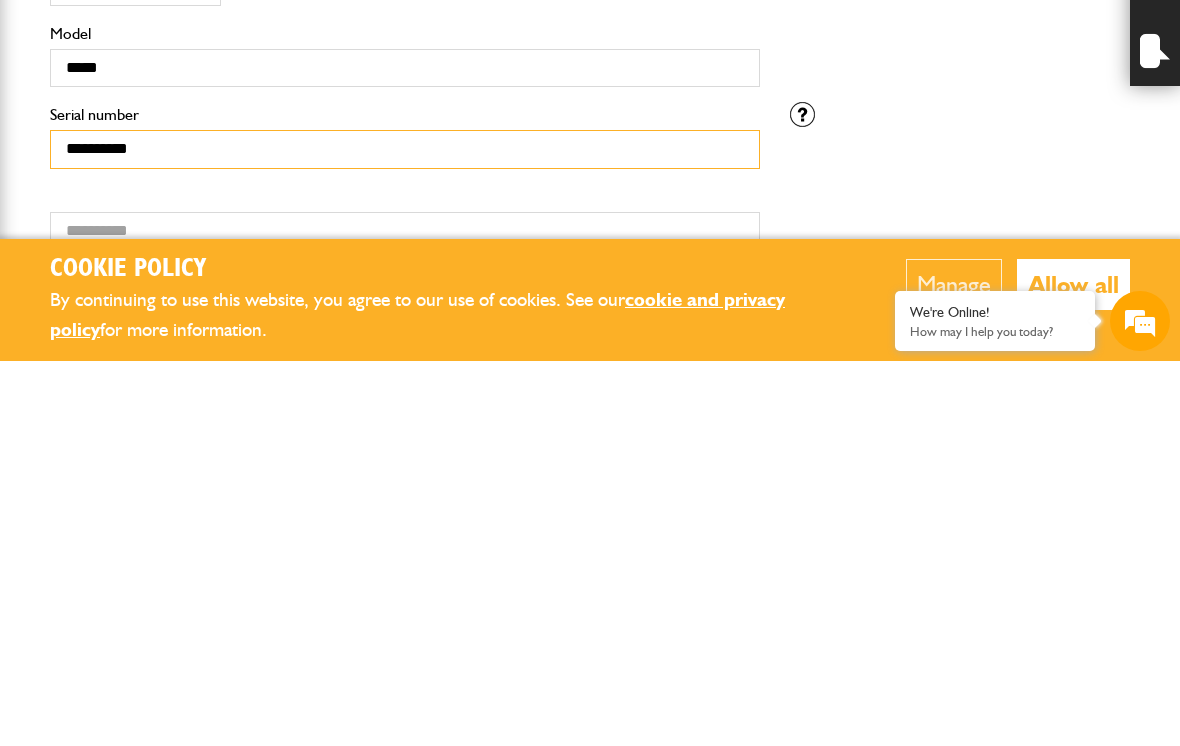type on "**********" 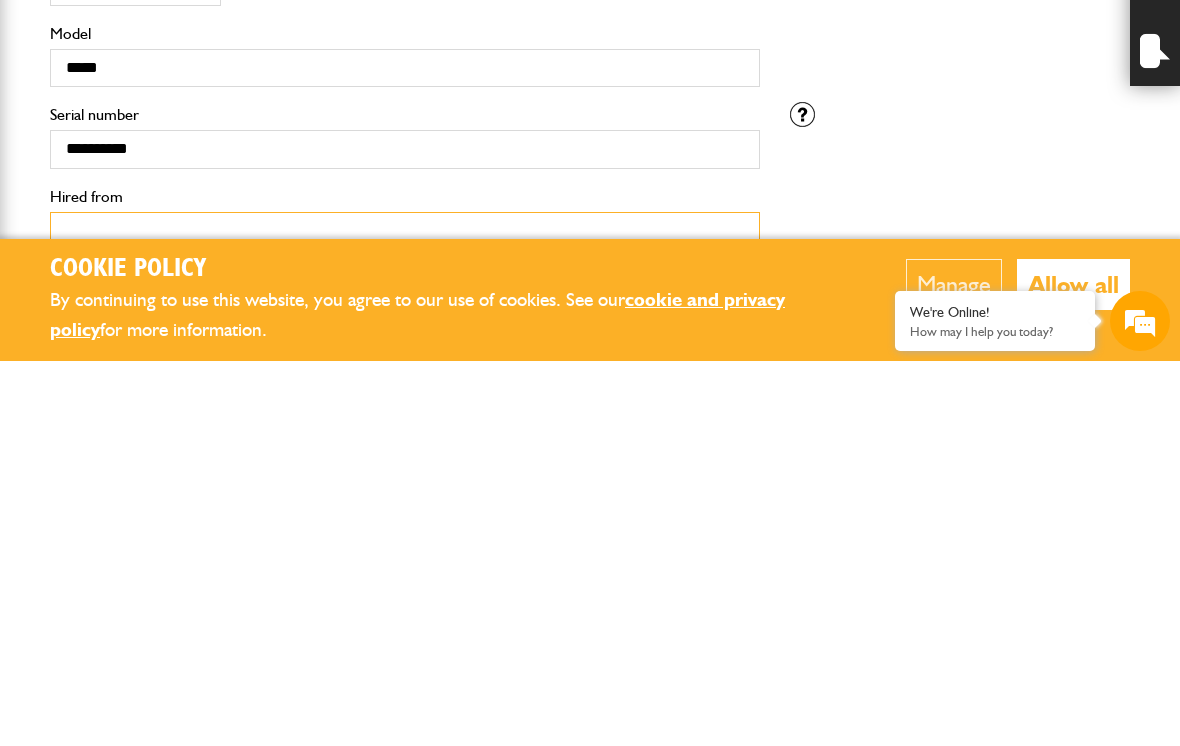 click on "Hired from" at bounding box center [405, 616] 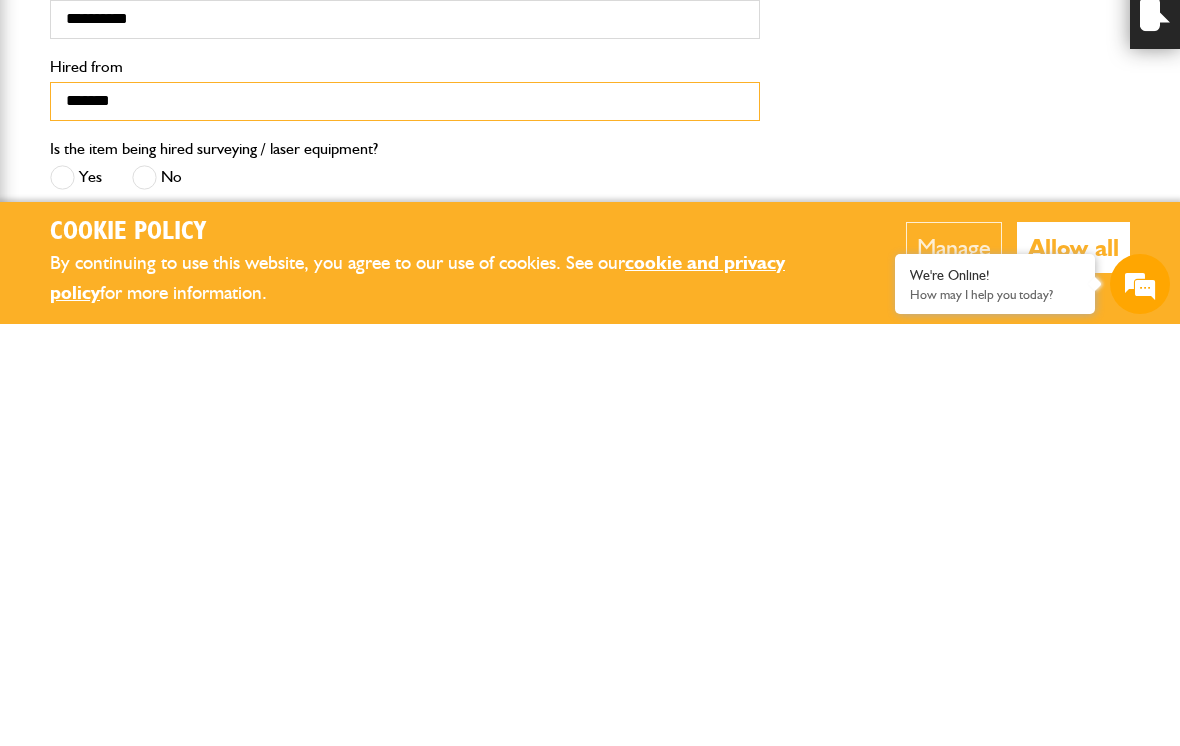 scroll, scrollTop: 416, scrollLeft: 0, axis: vertical 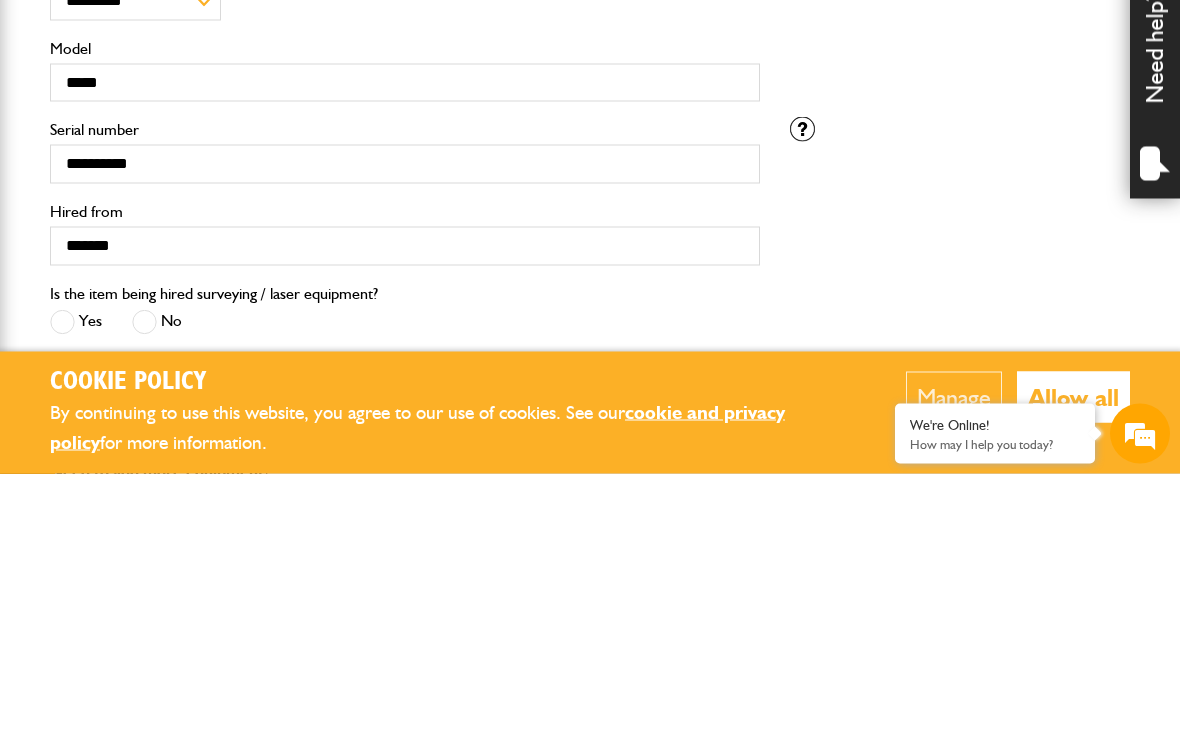 click at bounding box center [144, 594] 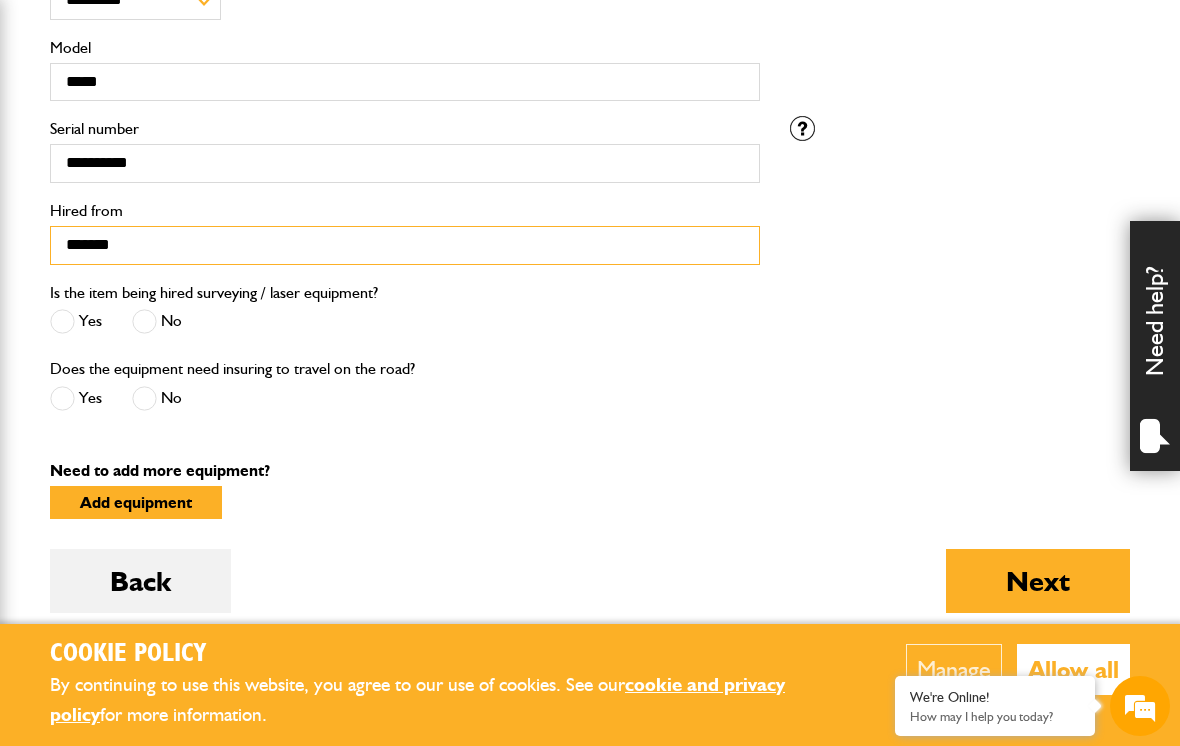 click on "*******" at bounding box center [405, 245] 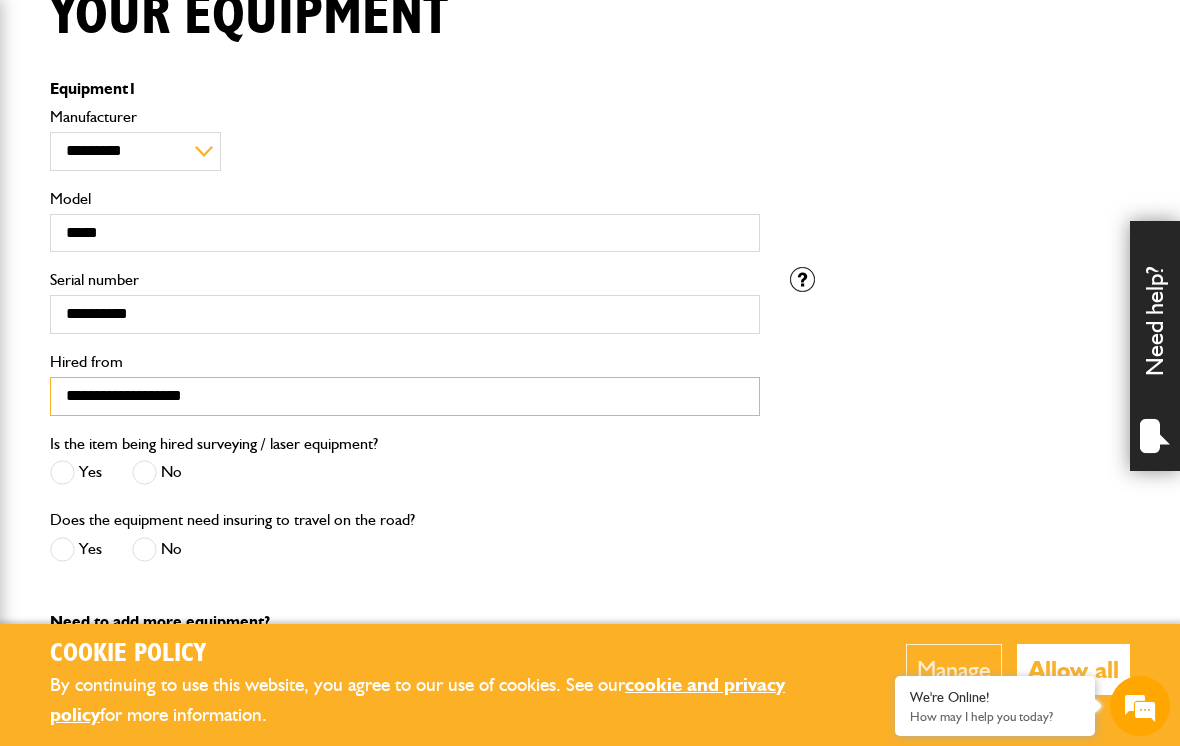 scroll, scrollTop: 536, scrollLeft: 0, axis: vertical 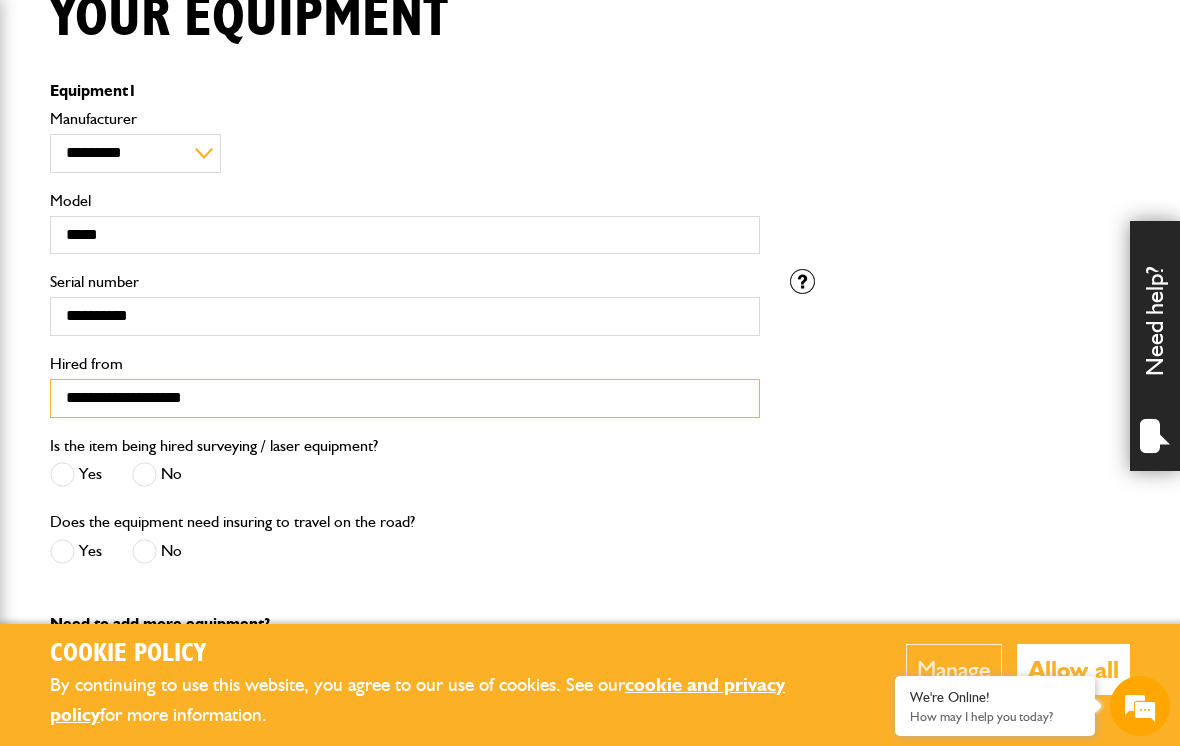 type on "**********" 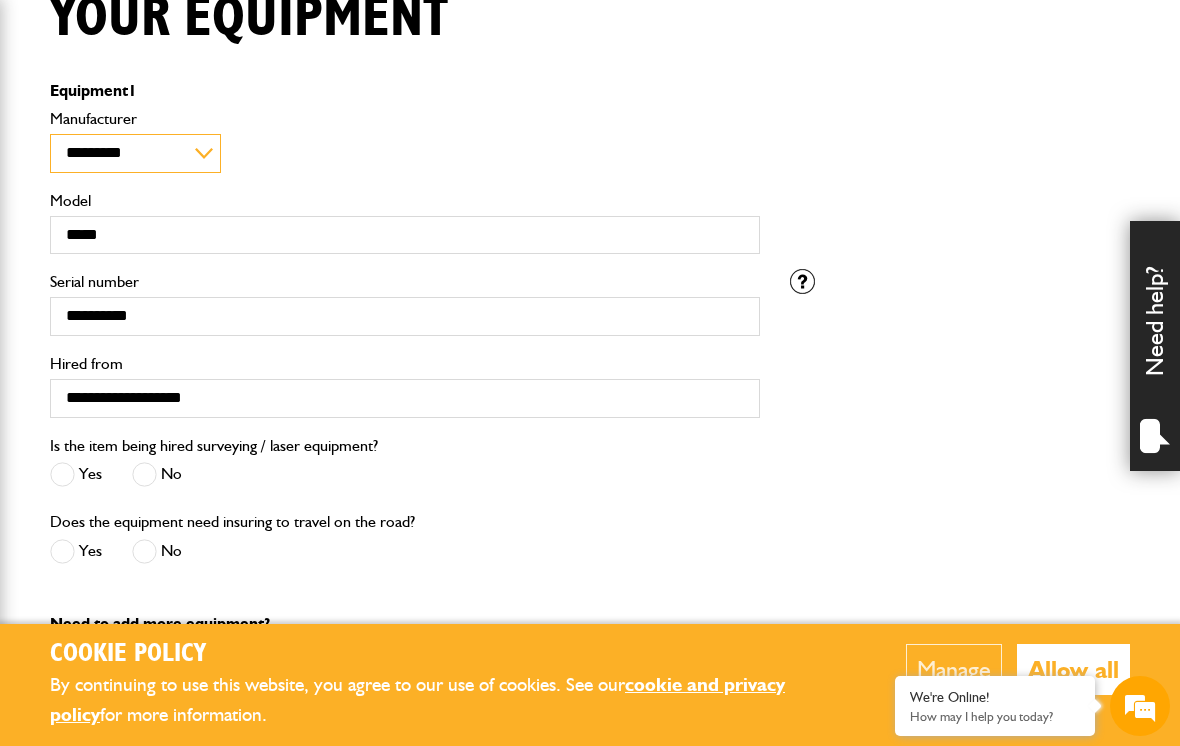 click on "**********" at bounding box center [135, 153] 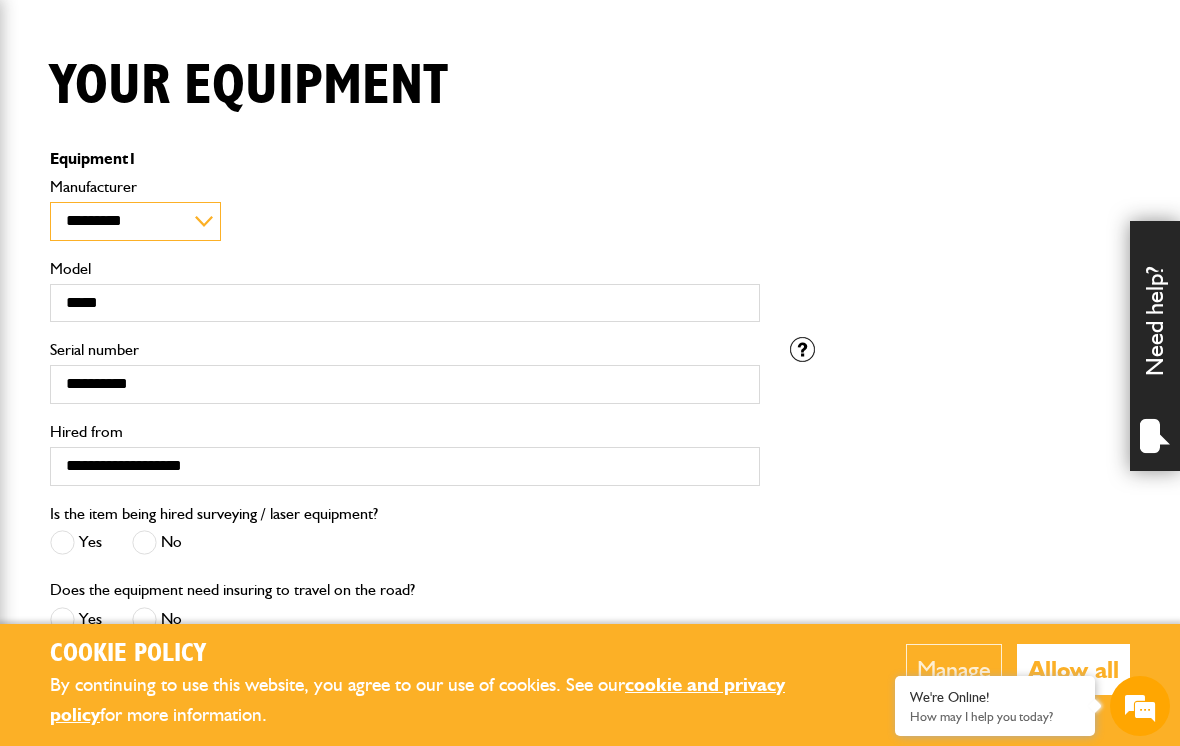 scroll, scrollTop: 466, scrollLeft: 0, axis: vertical 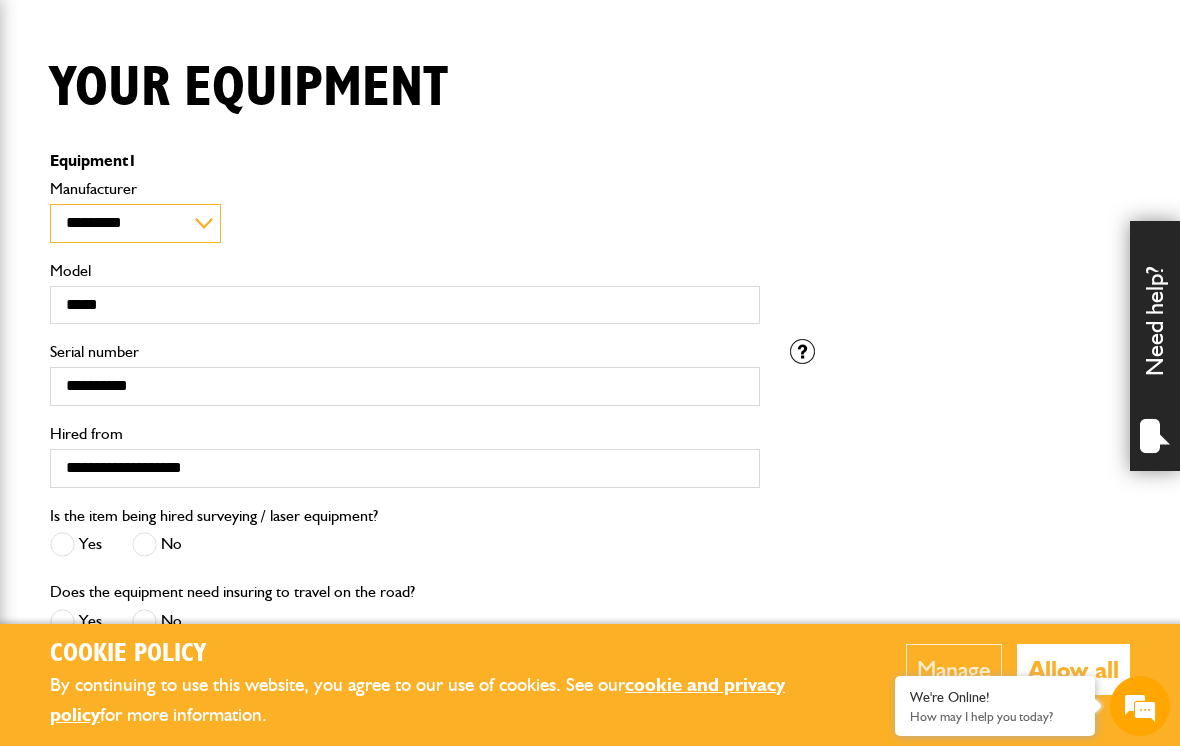 click on "**********" at bounding box center (135, 223) 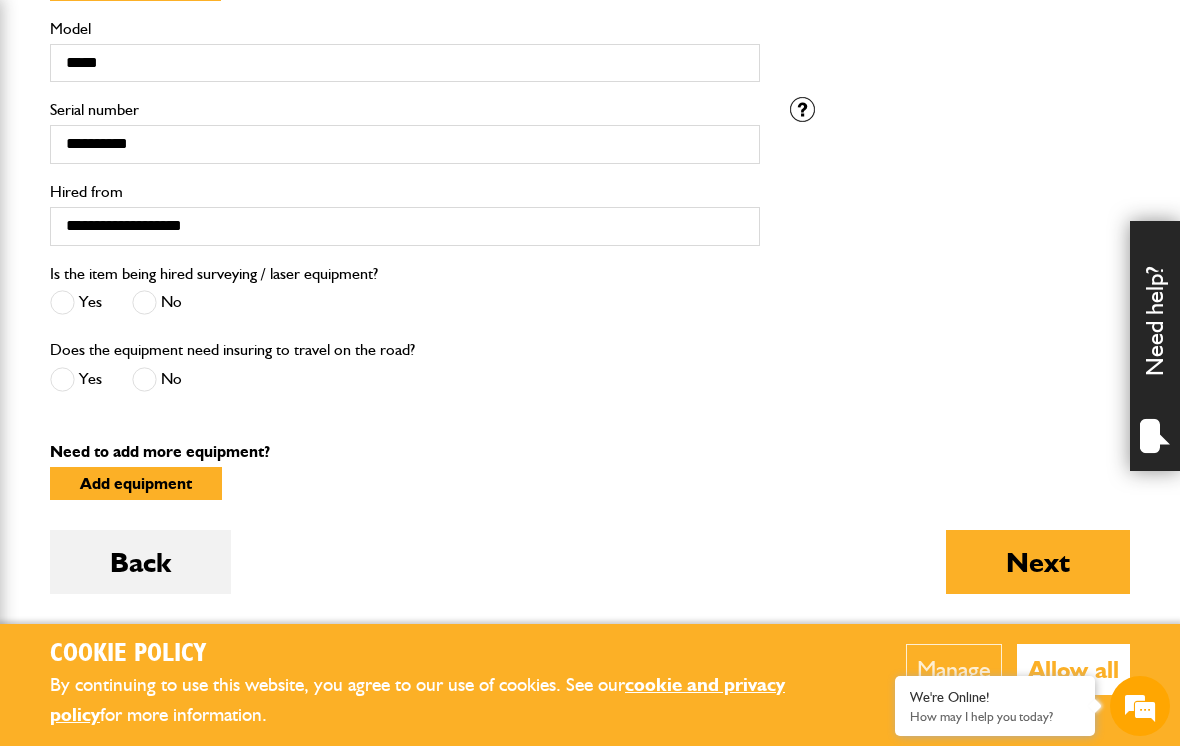 scroll, scrollTop: 707, scrollLeft: 0, axis: vertical 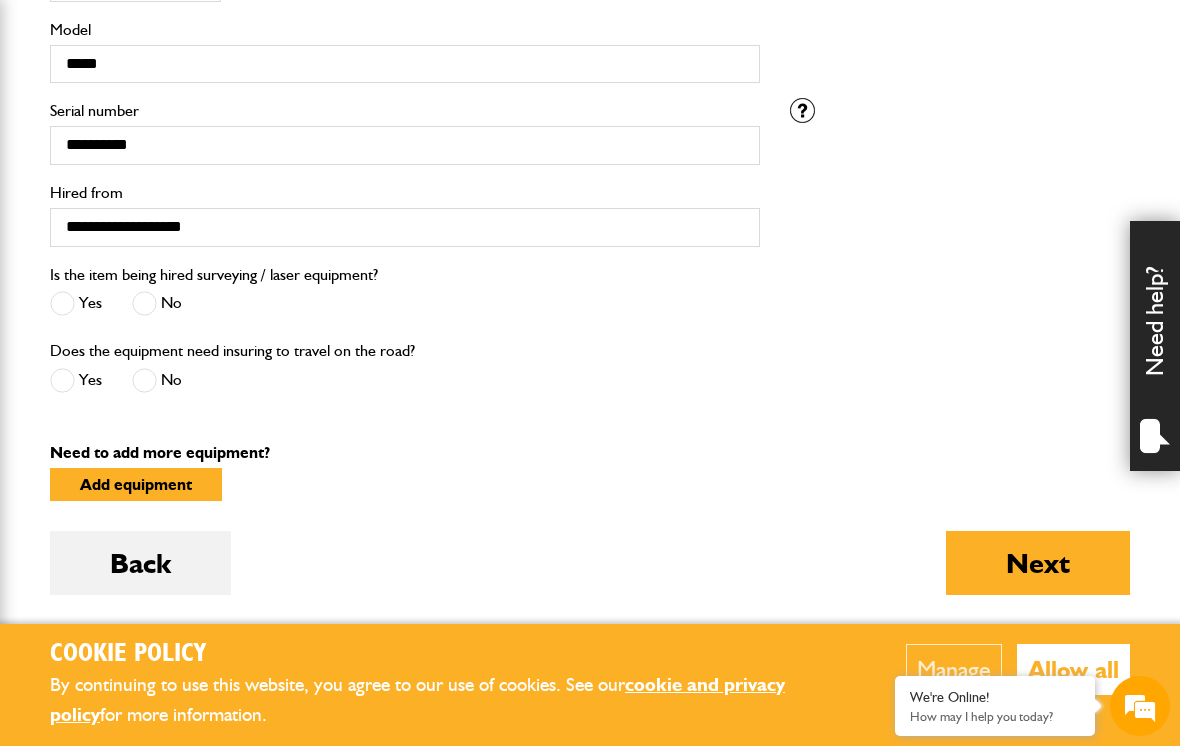 click at bounding box center (144, 380) 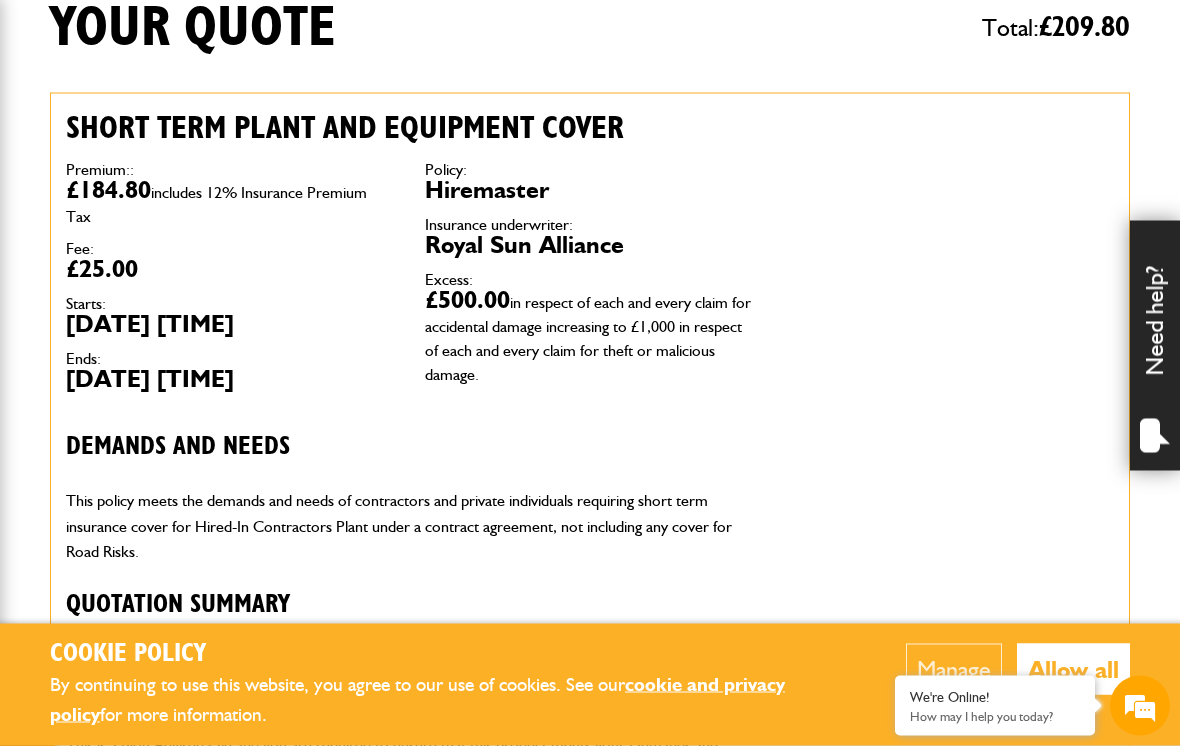 scroll, scrollTop: 527, scrollLeft: 0, axis: vertical 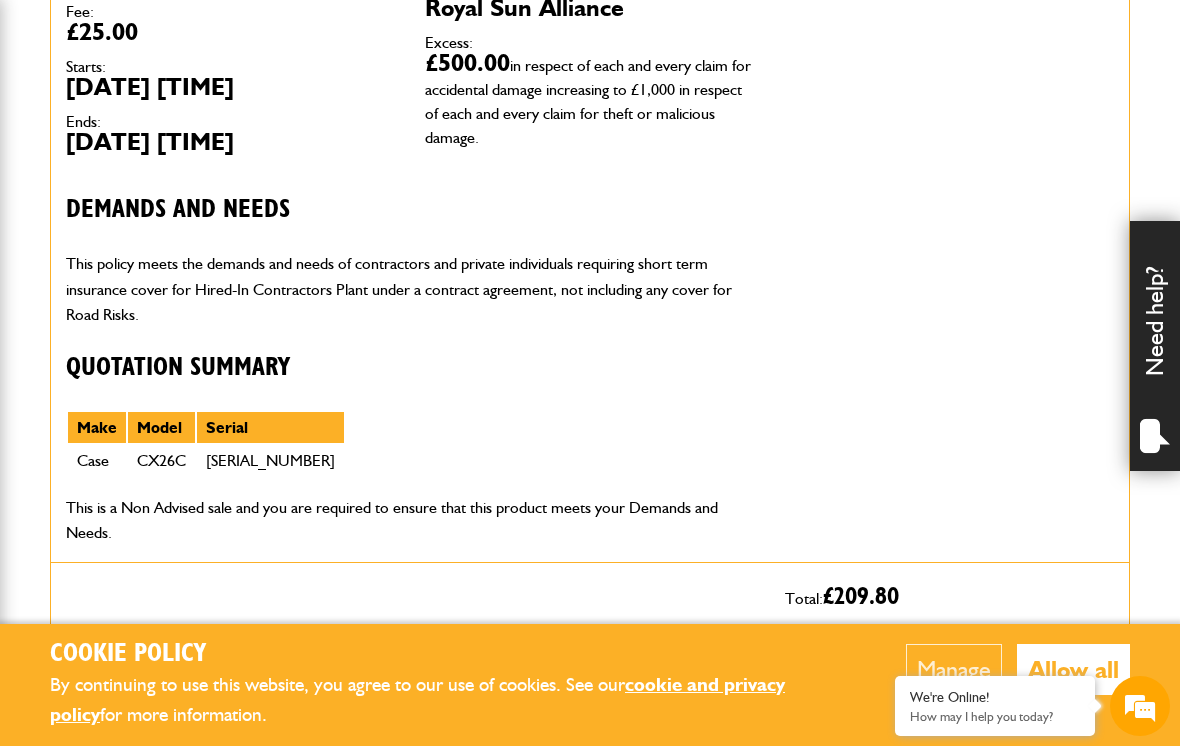 click on "Short term plant and equipment cover
Premium::
£184.80  includes 12% Insurance Premium Tax
Fee:
£25.00
Starts:
[DATE] [TIME]
Ends:
[DATE] [TIME]
Policy:
Hiremaster
Insurance underwriter:
Royal Sun Alliance
Excess:
£500.00  in respect of each and every claim for accidental damage increasing to £1,000 in respect of each and every claim for theft or malicious damage.
Demands and needs
This policy meets the demands and needs of contractors and private individuals requiring short term insurance cover for Hired-In Contractors Plant under a contract agreement, not including any cover for Road Risks.
Quotation Summary
Make
Model
Serial
Case
CX26C
HHKHEK20PE
This is a Non Advised sale and you are required to ensure that this product meets your Demands and Needs." at bounding box center [590, 209] 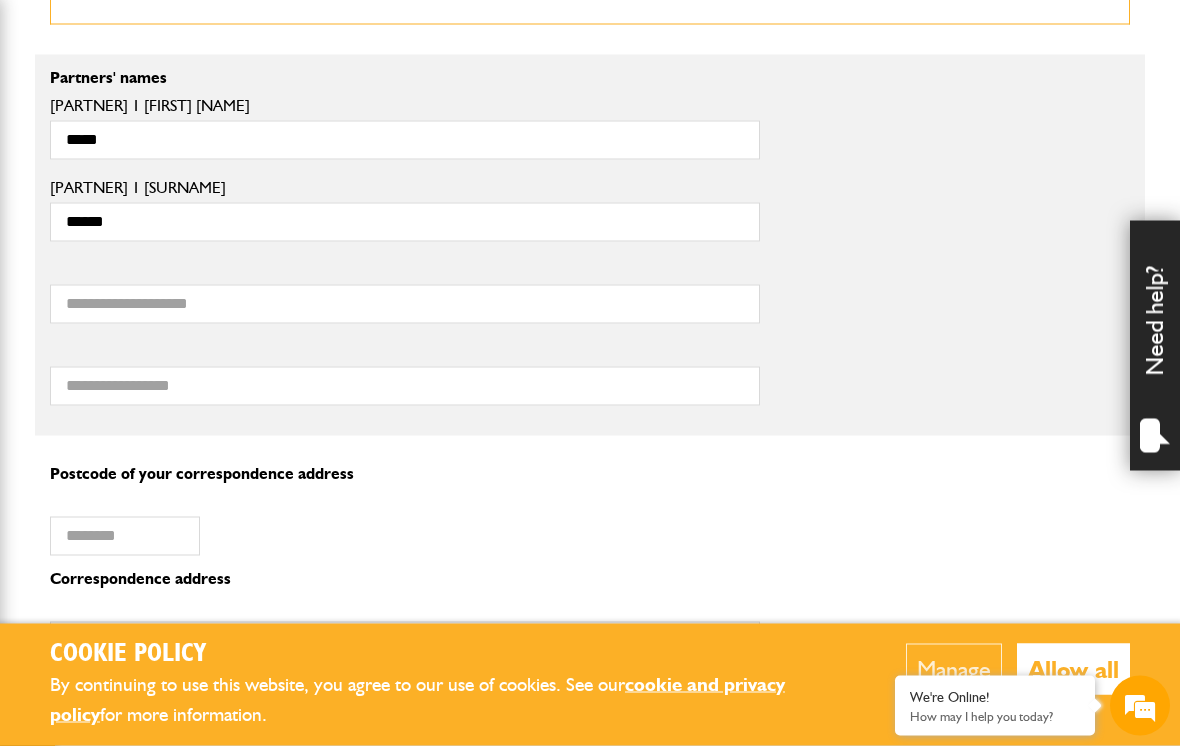 scroll, scrollTop: 1373, scrollLeft: 0, axis: vertical 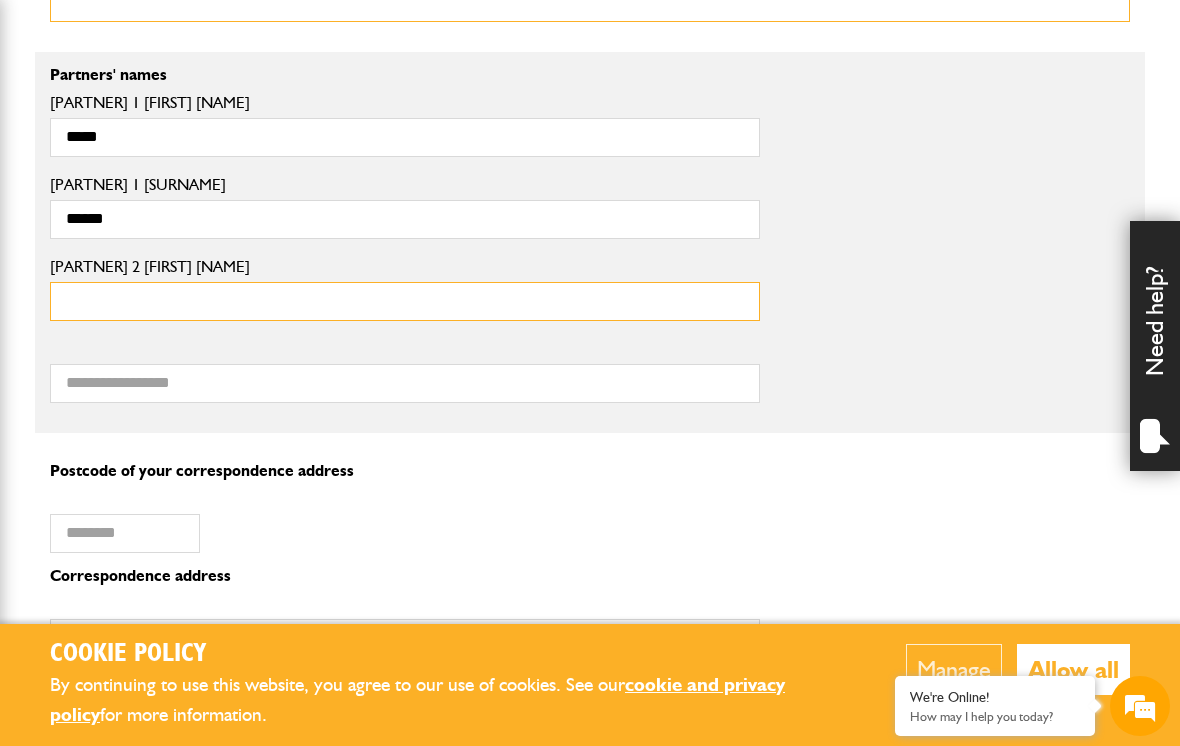 click on "[PARTNER] 2 [FIRST] [NAME]" at bounding box center (405, 301) 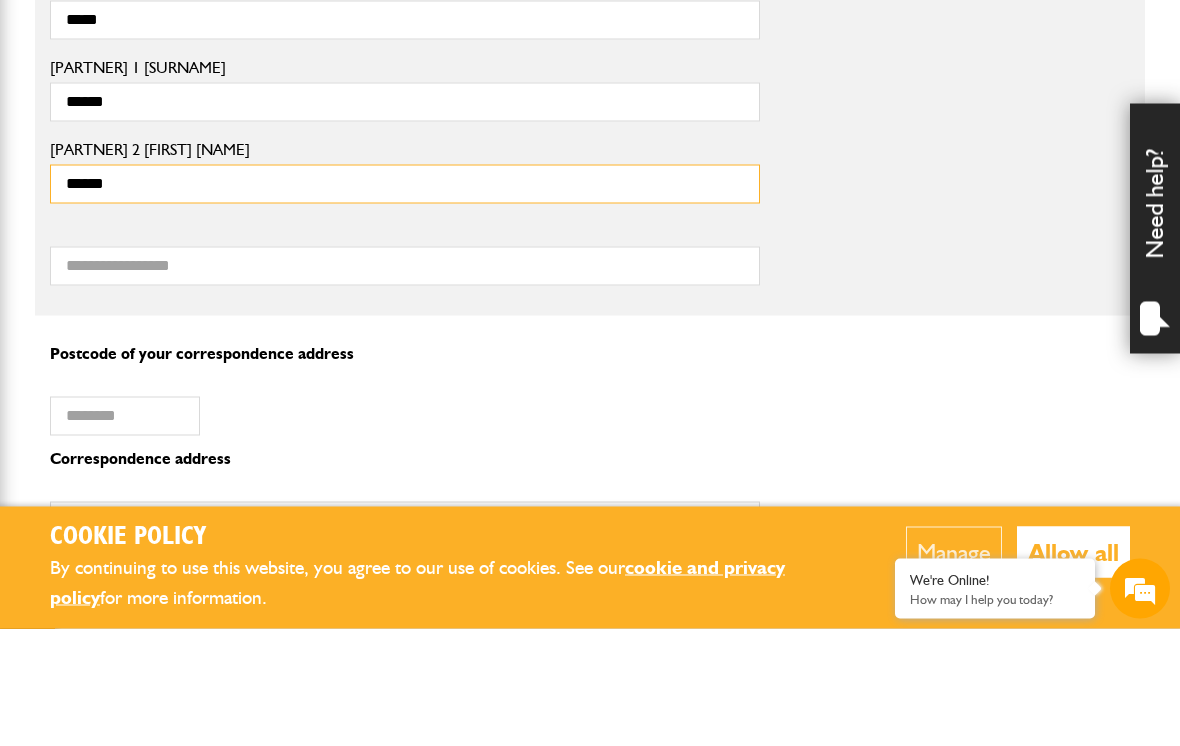 type on "******" 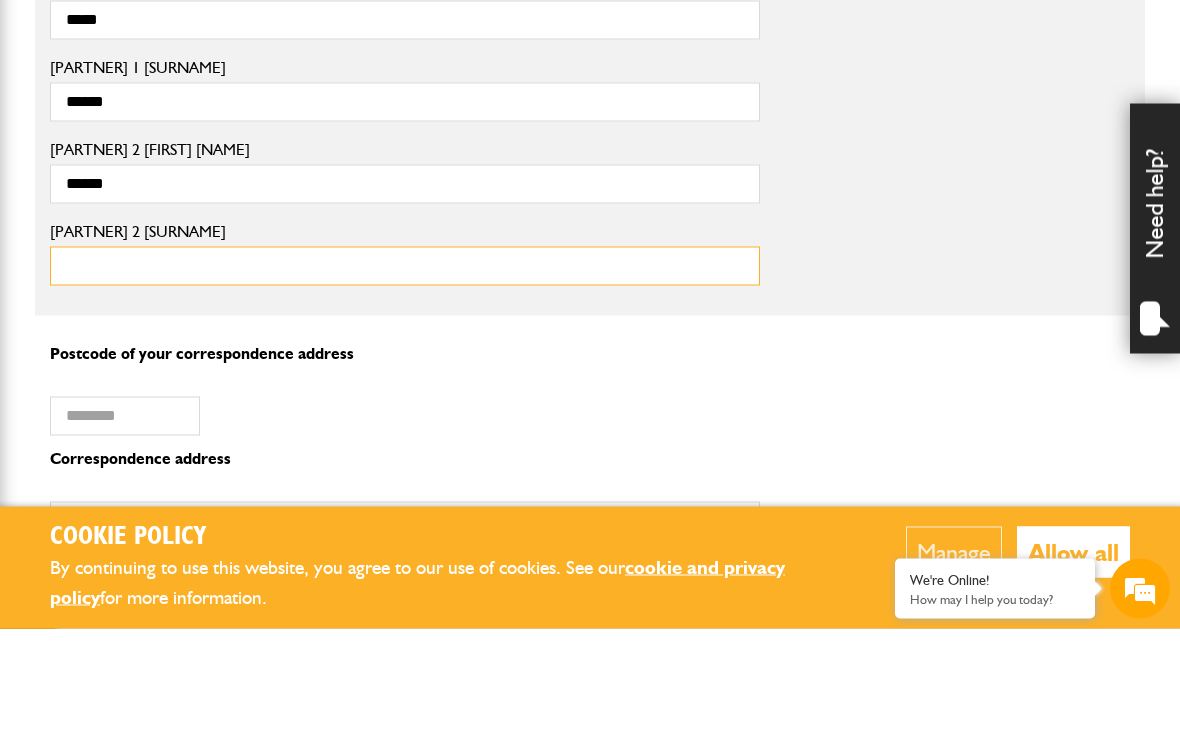 click on "Partner 2 surname" at bounding box center [405, 383] 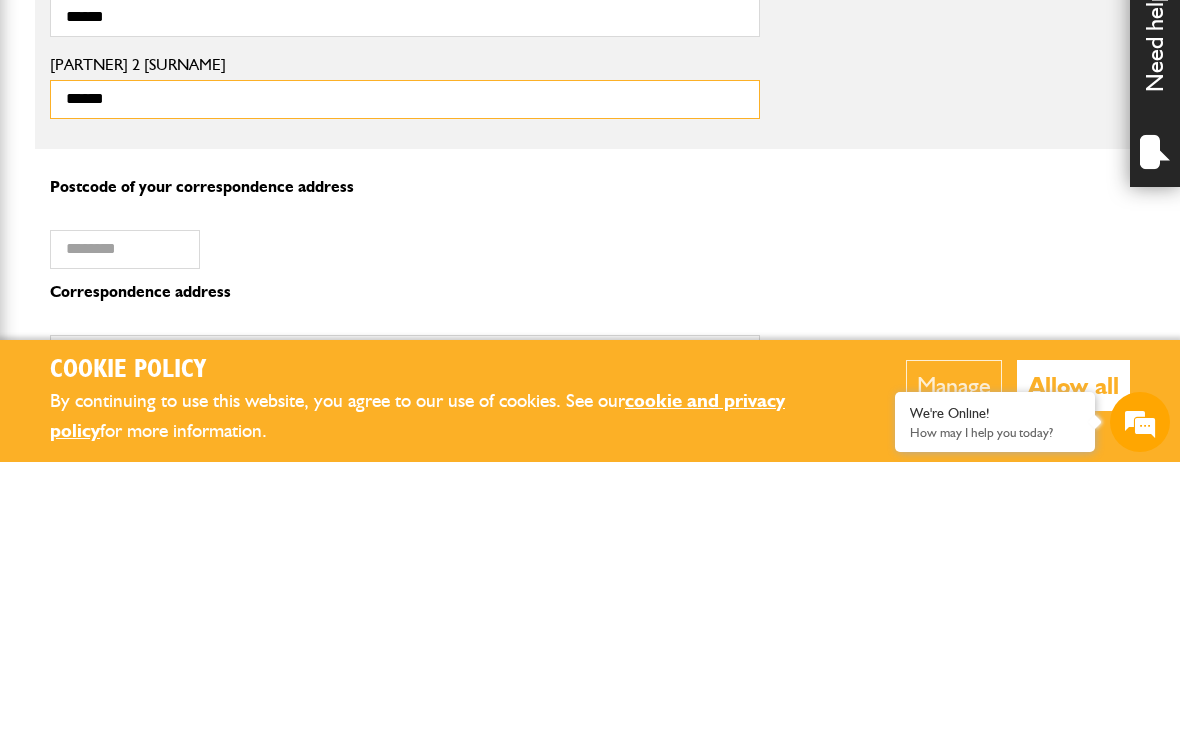 type on "******" 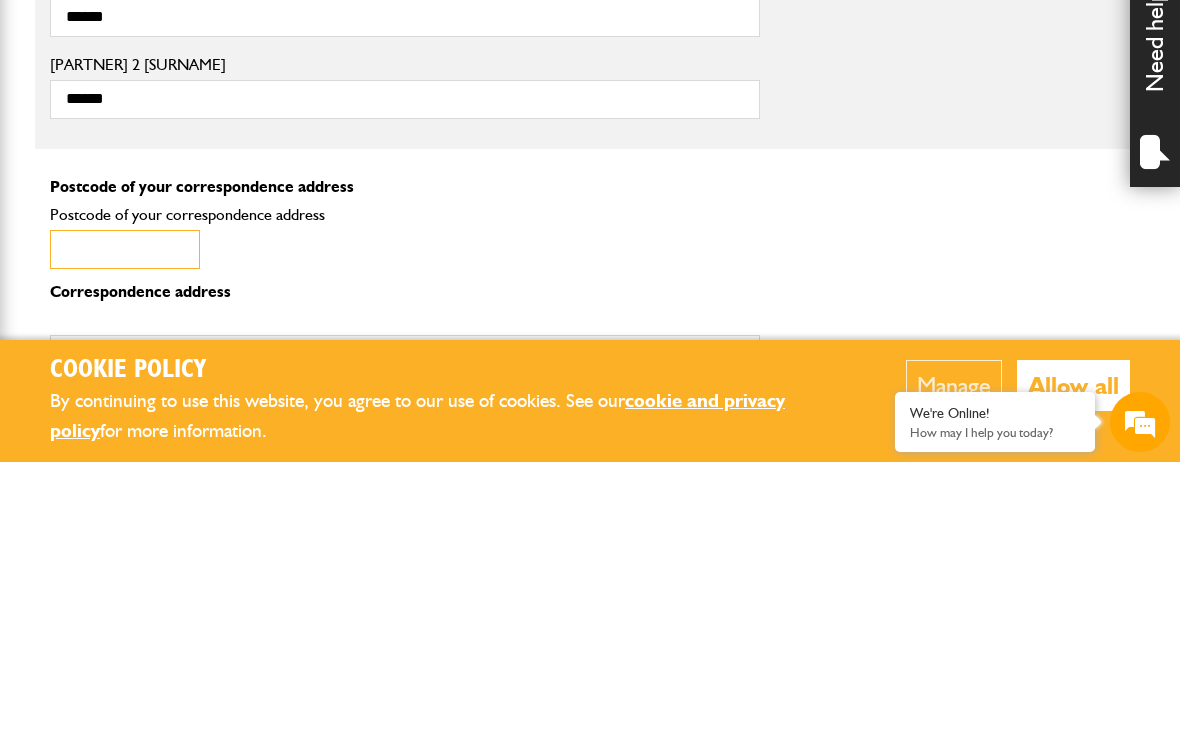 click on "Postcode of your correspondence address" at bounding box center [125, 533] 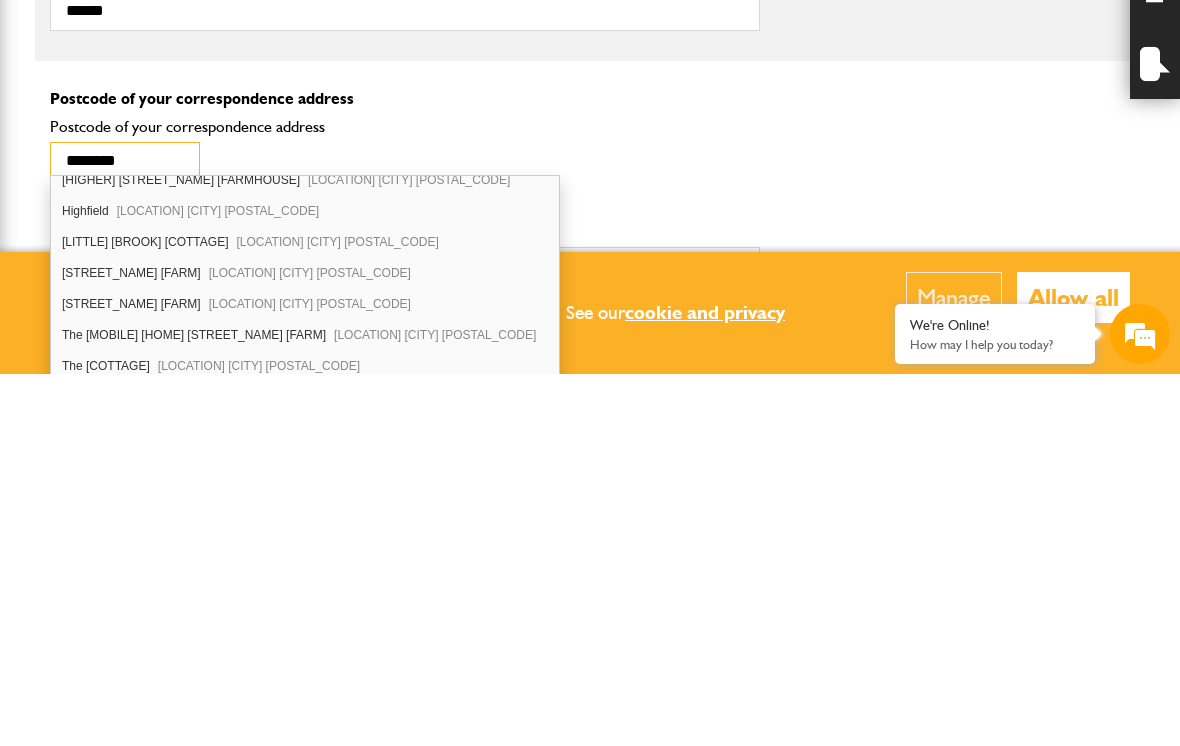 scroll, scrollTop: 412, scrollLeft: 0, axis: vertical 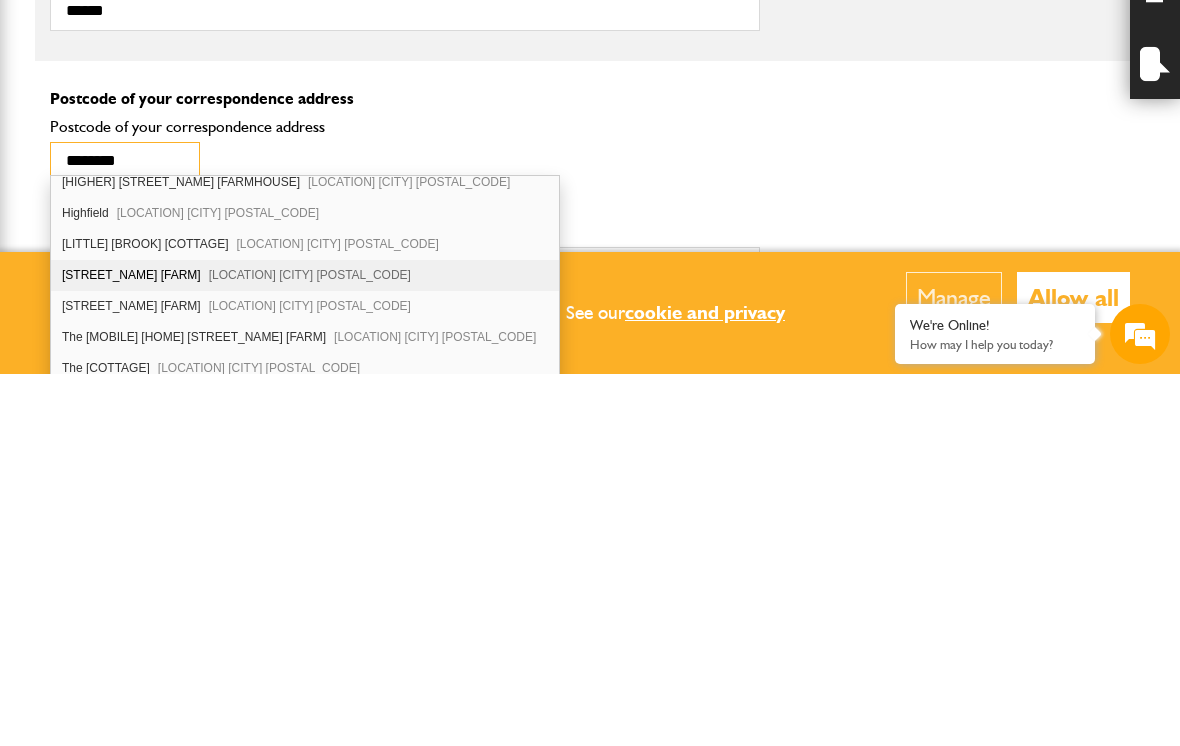 type on "********" 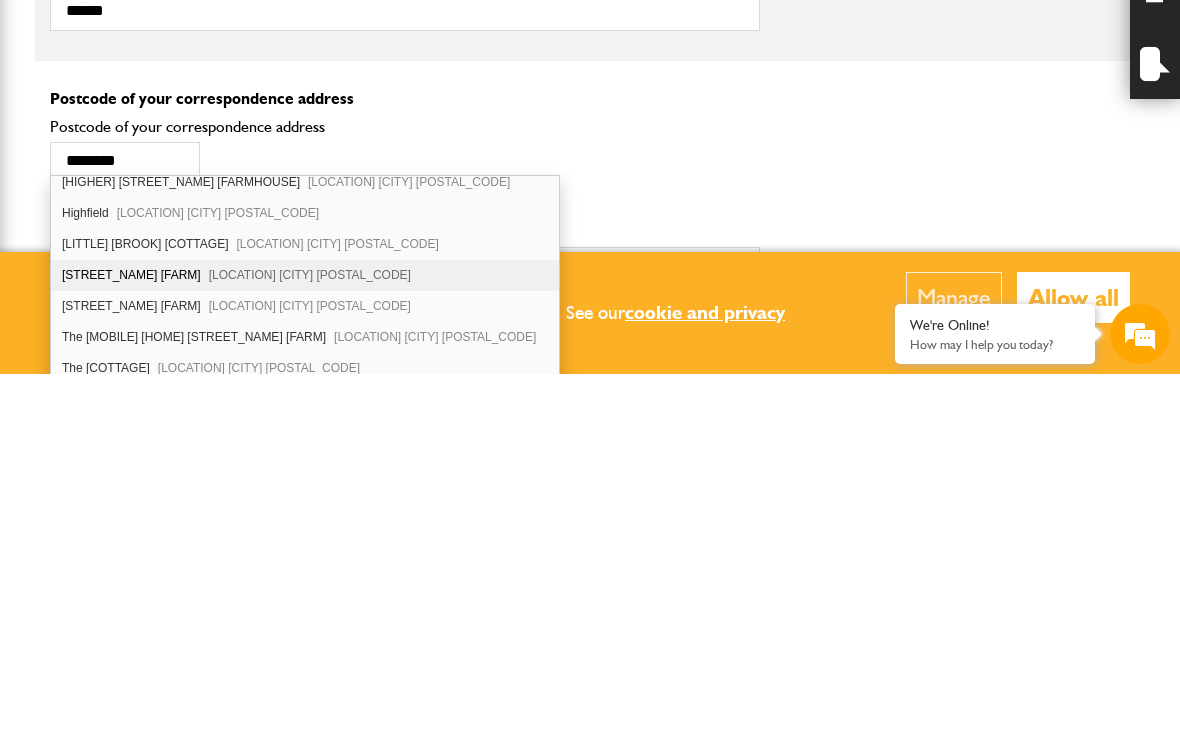 click on "Tresmeer Launceston PL15 8QT" at bounding box center (310, 647) 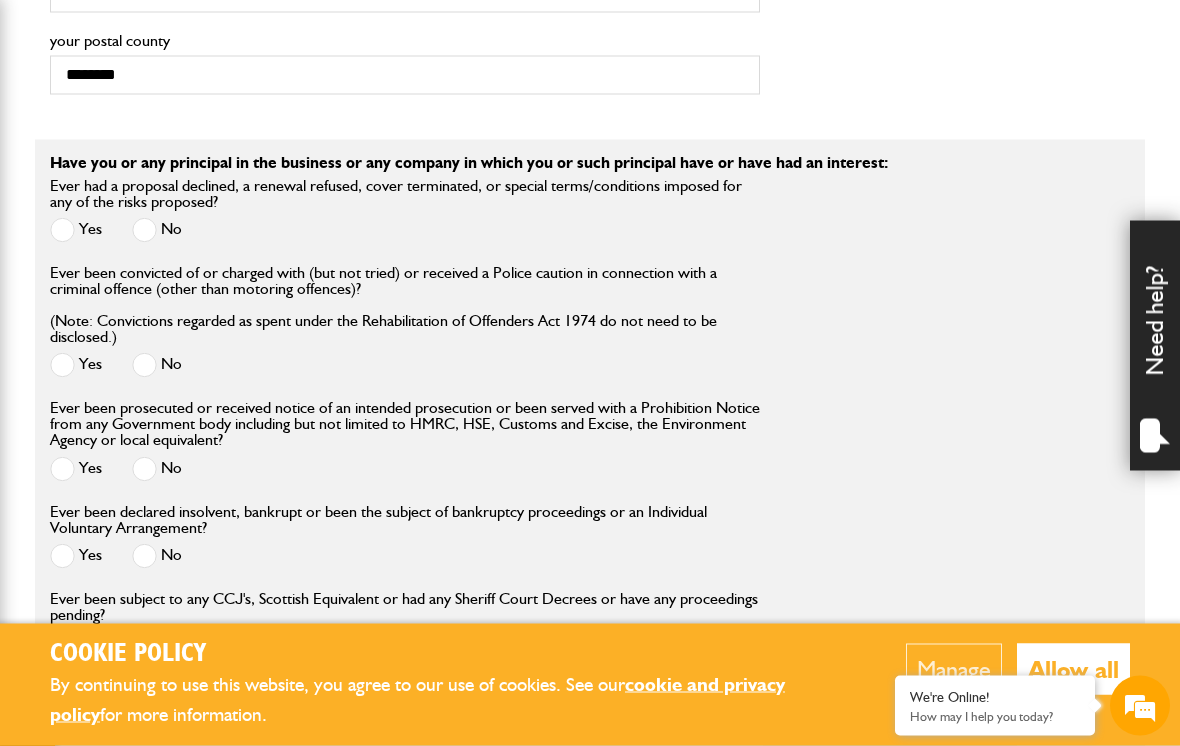 scroll, scrollTop: 2266, scrollLeft: 0, axis: vertical 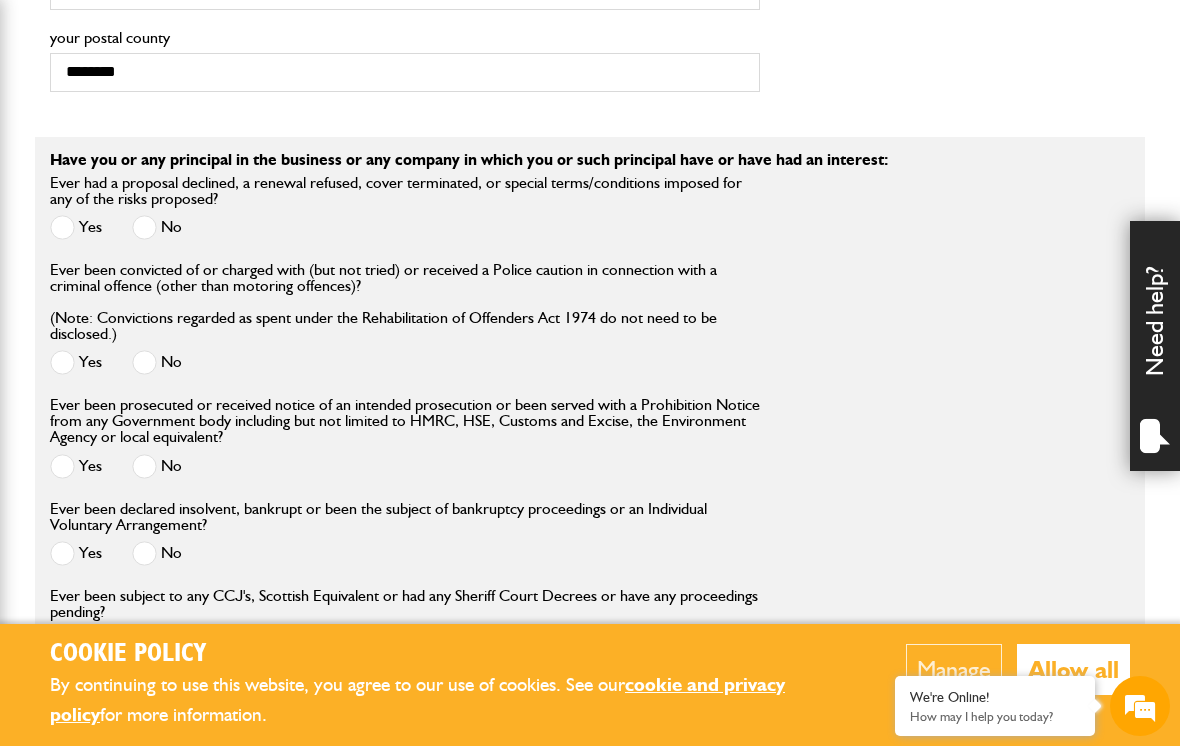 click at bounding box center [144, 227] 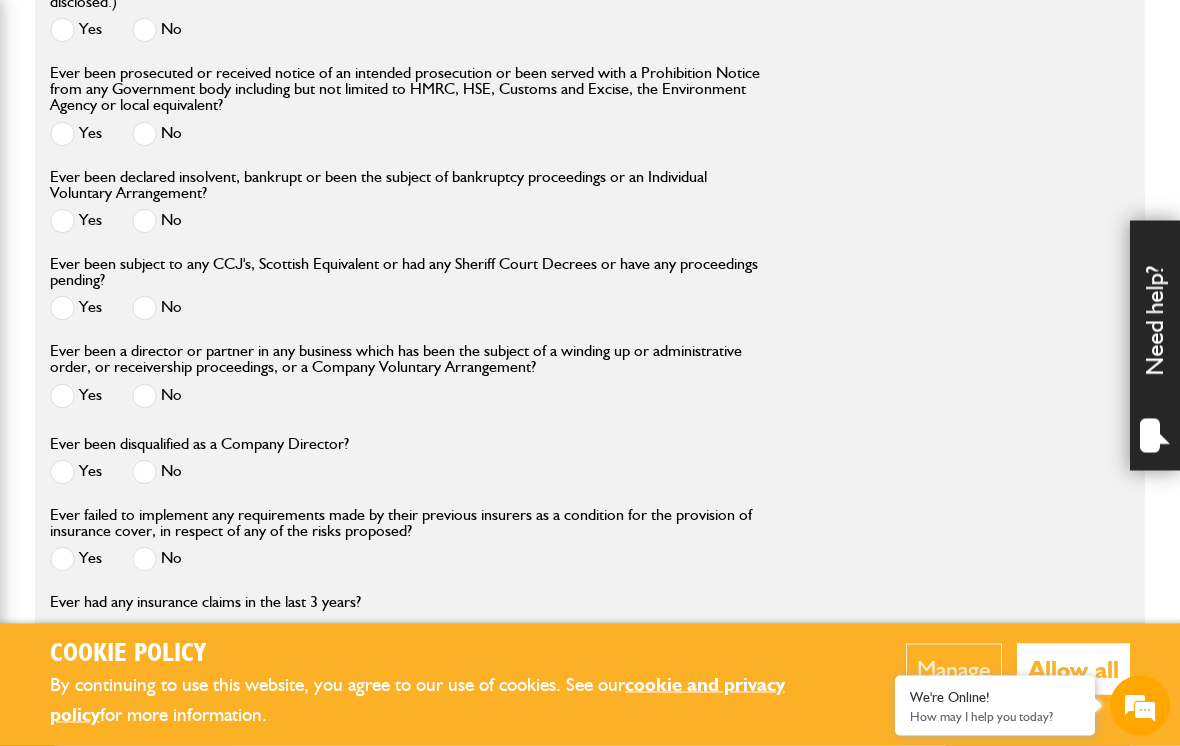 scroll, scrollTop: 2599, scrollLeft: 0, axis: vertical 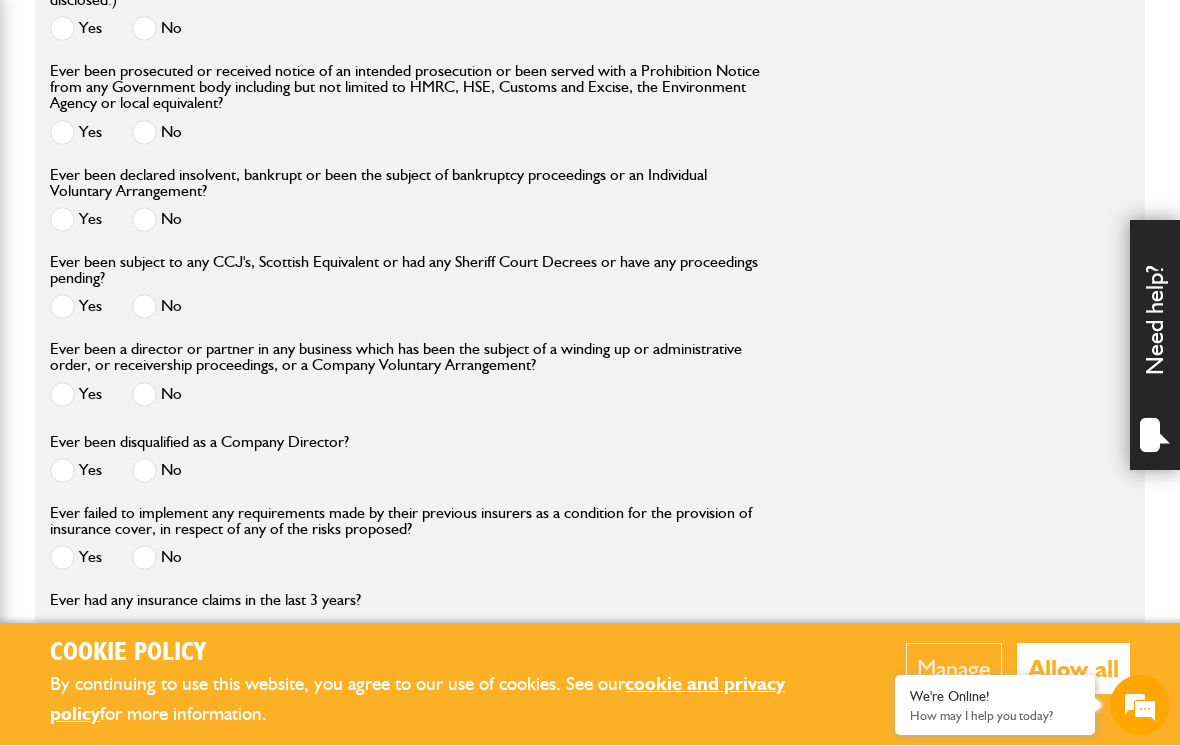click at bounding box center [144, 133] 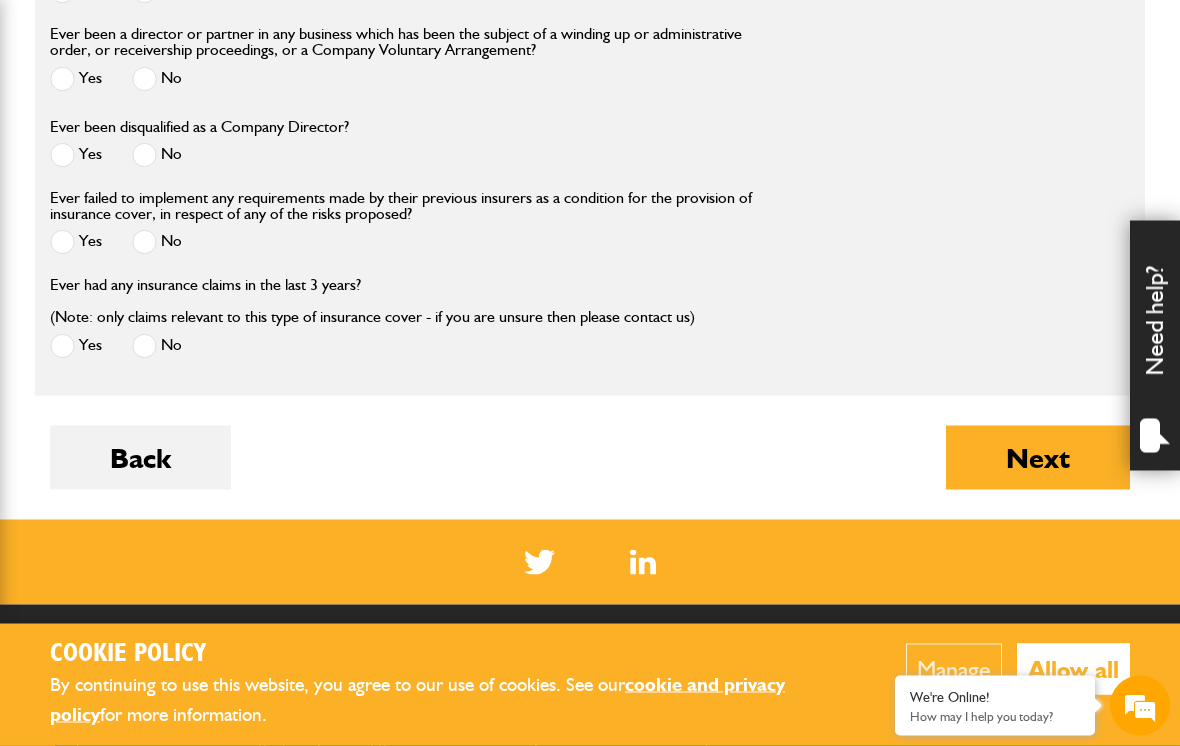 scroll, scrollTop: 2915, scrollLeft: 0, axis: vertical 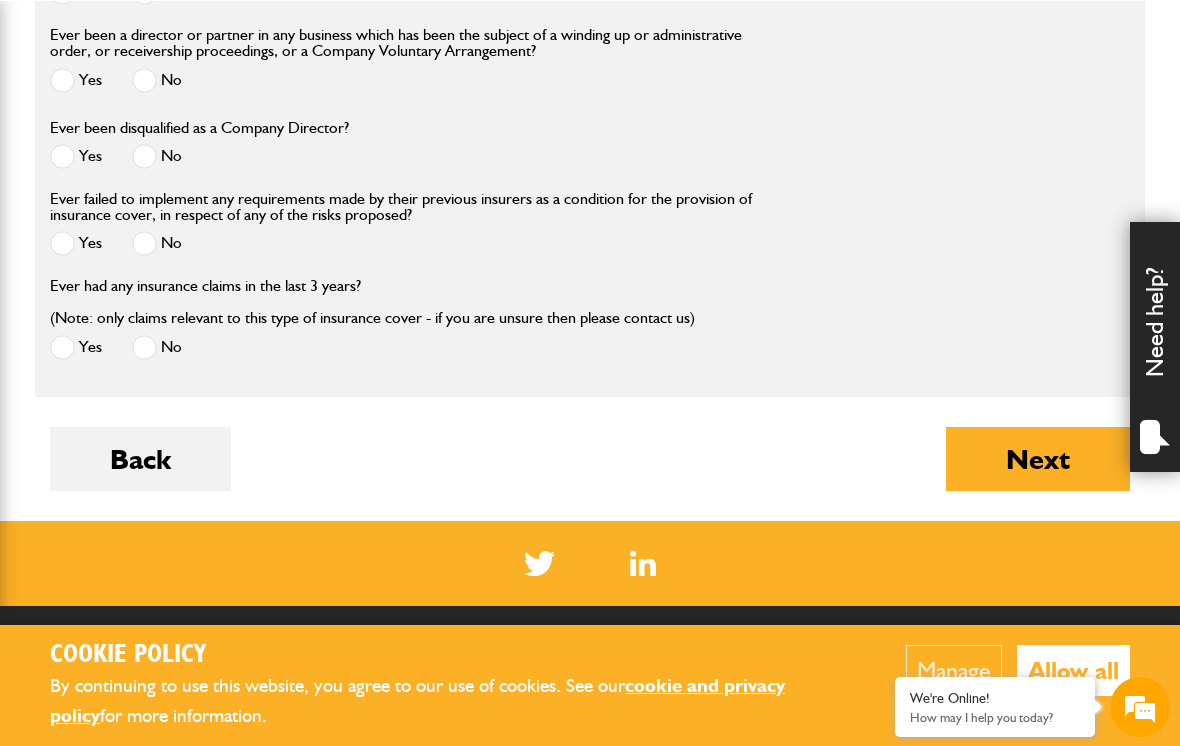 click at bounding box center (144, 346) 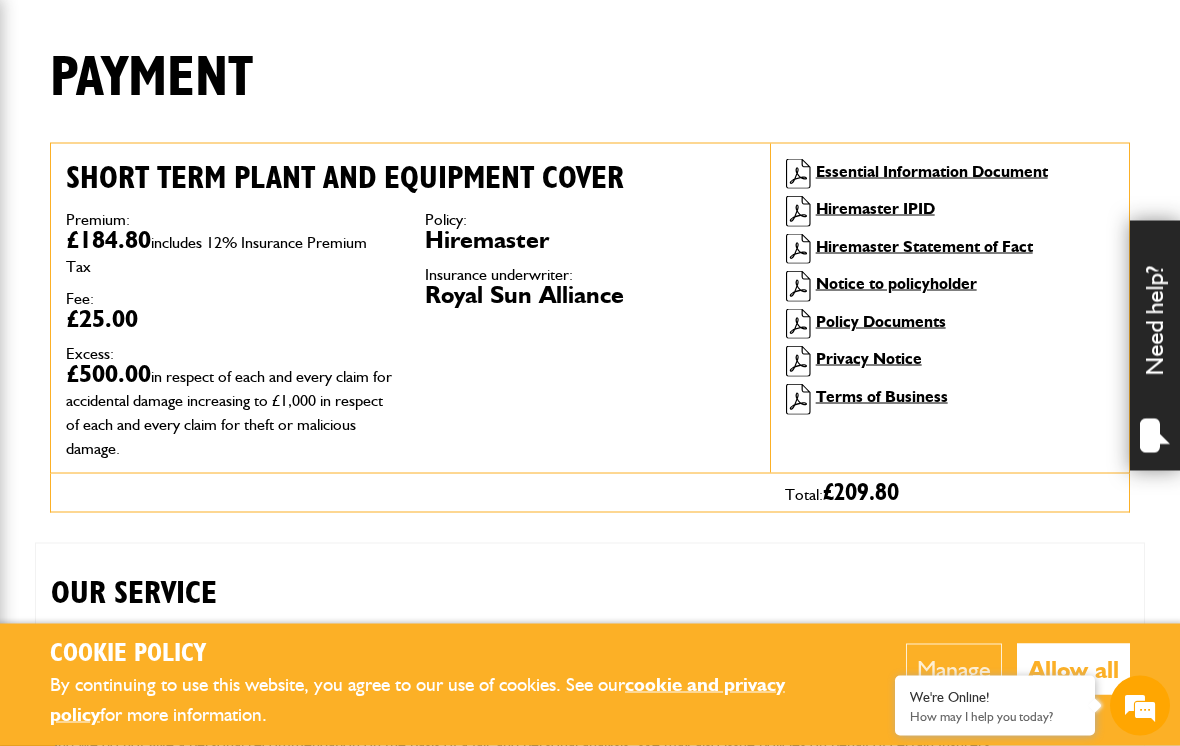 scroll, scrollTop: 478, scrollLeft: 0, axis: vertical 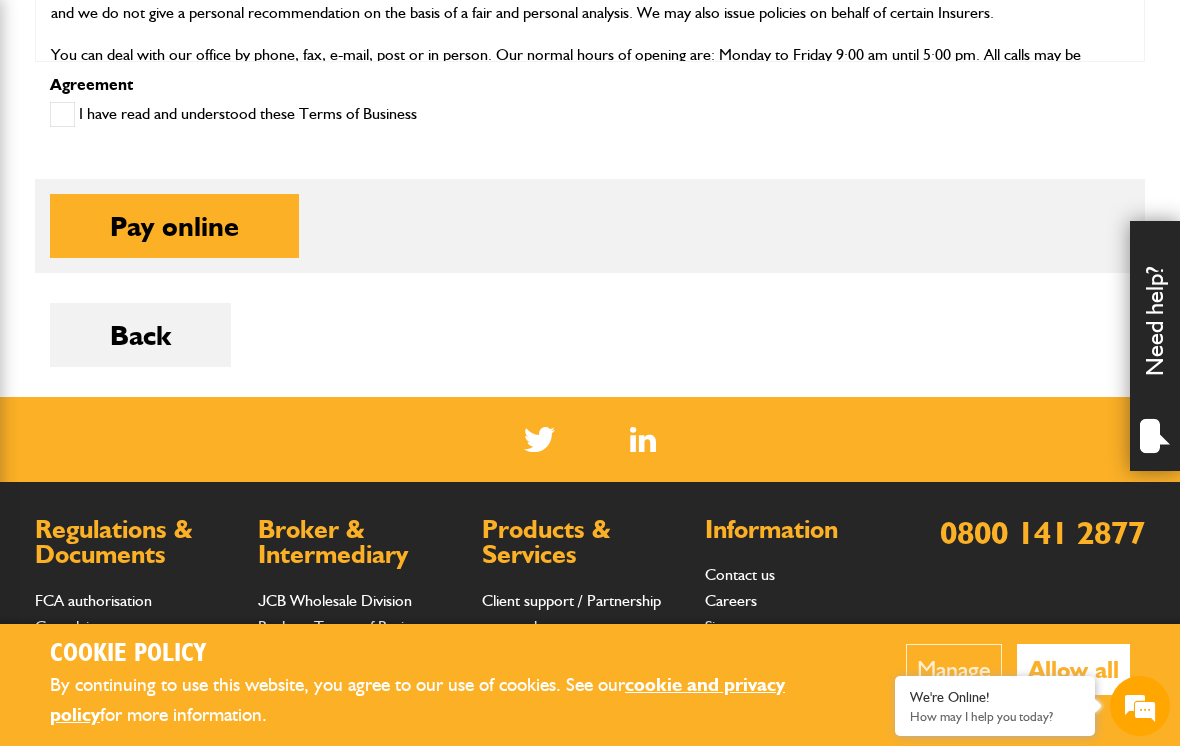 click on "Pay online" at bounding box center (174, 226) 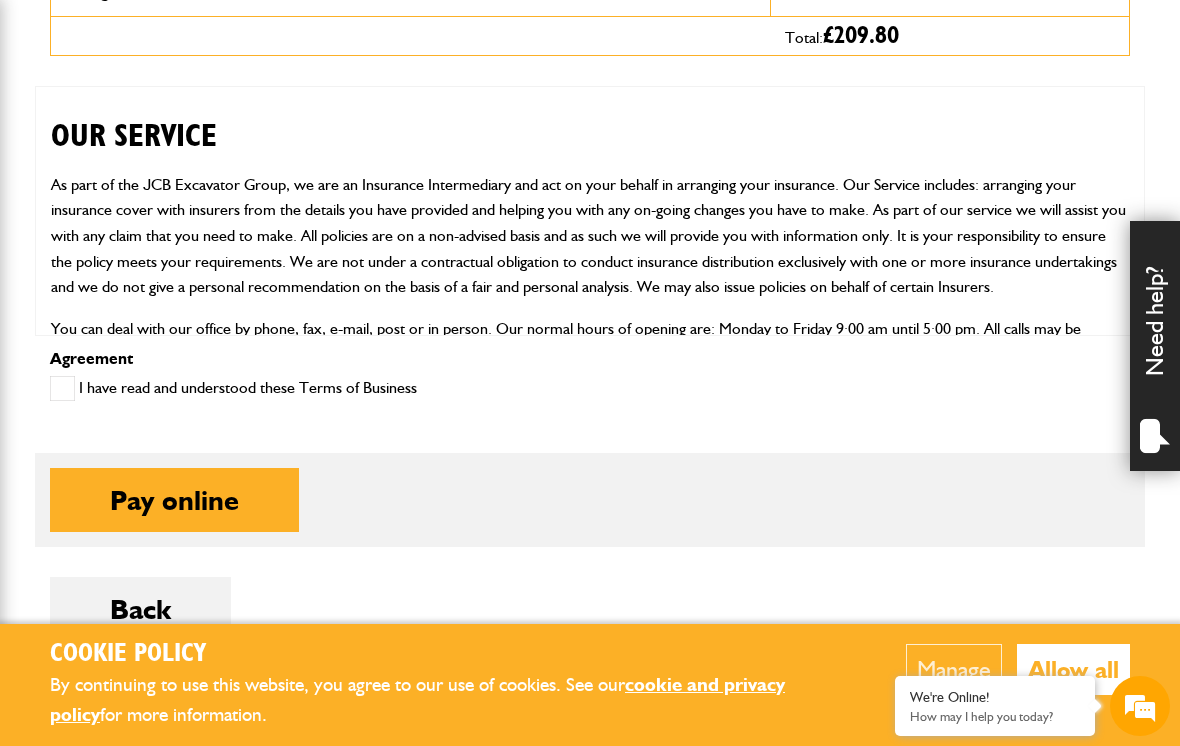 scroll, scrollTop: 910, scrollLeft: 0, axis: vertical 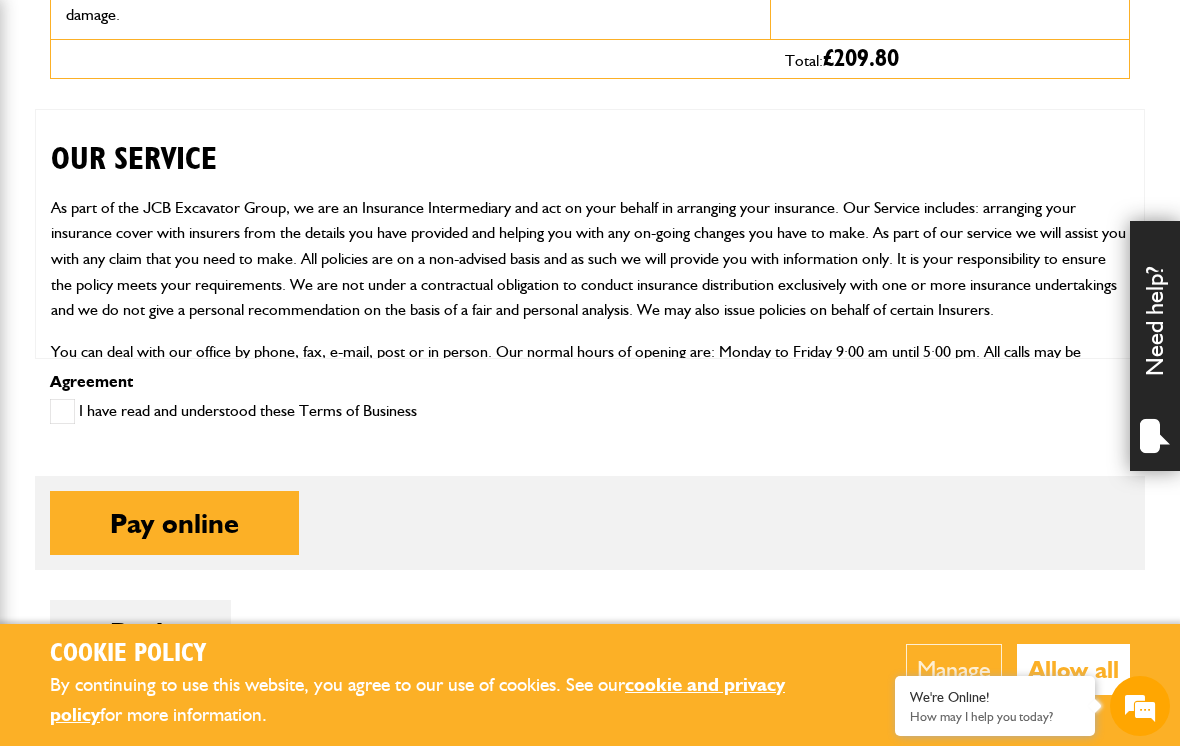 click at bounding box center (62, 411) 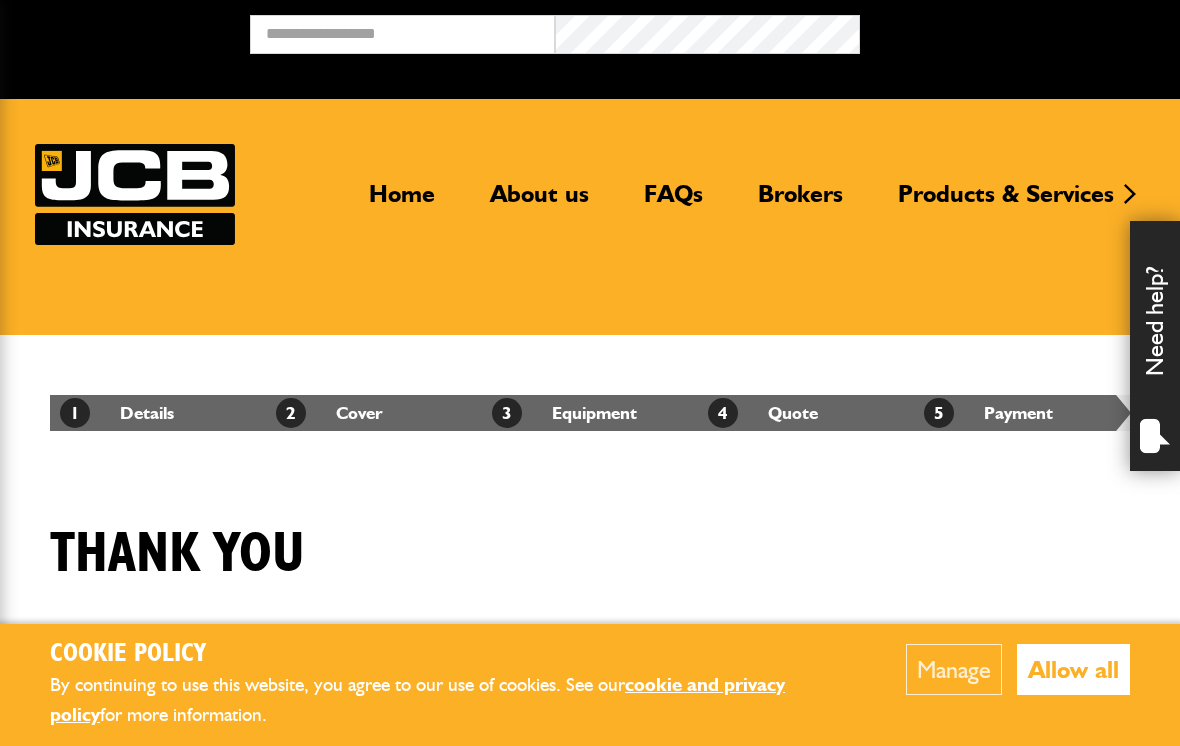 scroll, scrollTop: 0, scrollLeft: 0, axis: both 